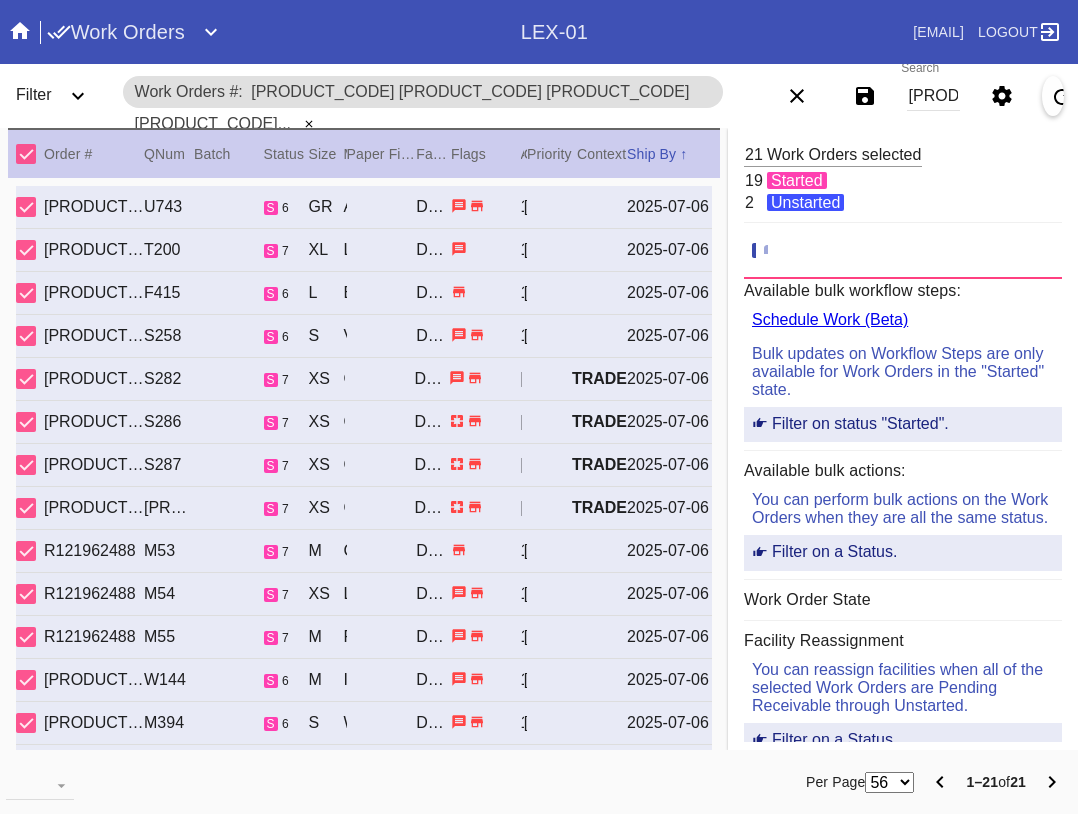 scroll, scrollTop: 0, scrollLeft: 0, axis: both 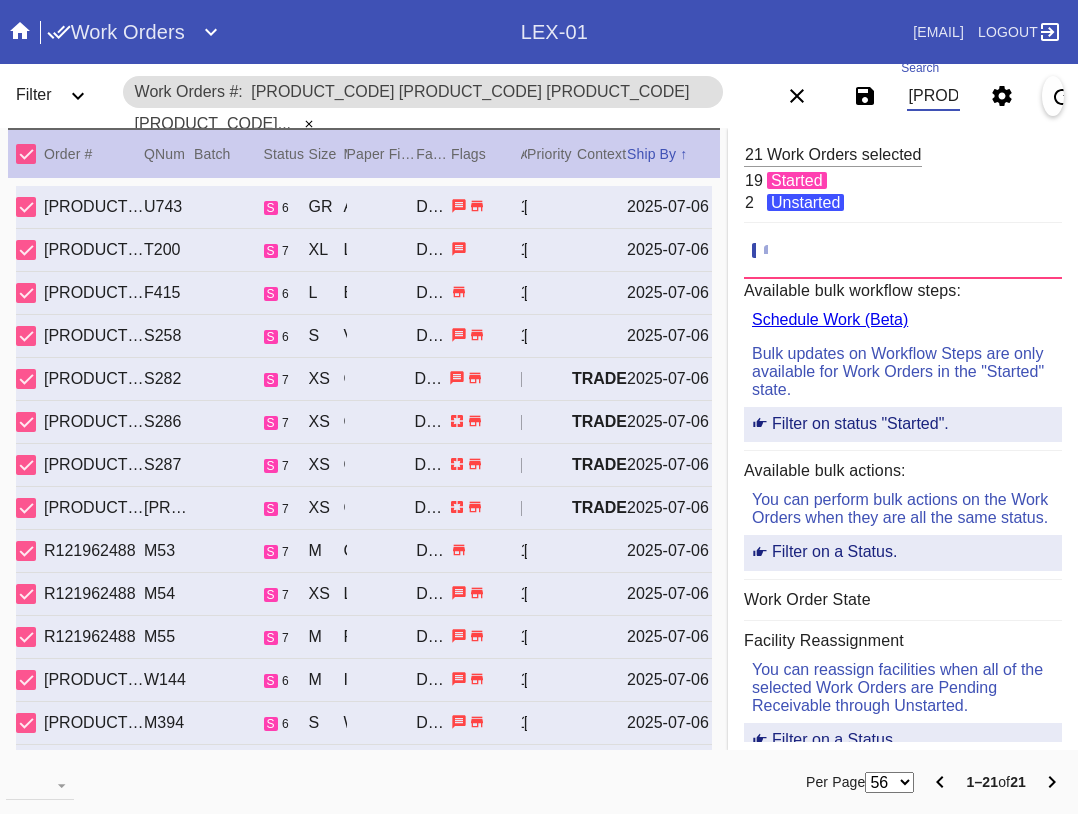 click on "[PRODUCT_CODE] [PRODUCT_CODE] [PRODUCT_CODE] [PRODUCT_CODE] [PRODUCT_CODE] [PRODUCT_CODE] [PRODUCT_CODE] [PRODUCT_CODE] [PRODUCT_CODE] [PRODUCT_CODE] [PRODUCT_CODE] [PRODUCT_CODE] [PRODUCT_CODE] [PRODUCT_CODE] [PRODUCT_CODE] [PRODUCT_CODE] [PRODUCT_CODE] [PRODUCT_CODE]" at bounding box center (933, 96) 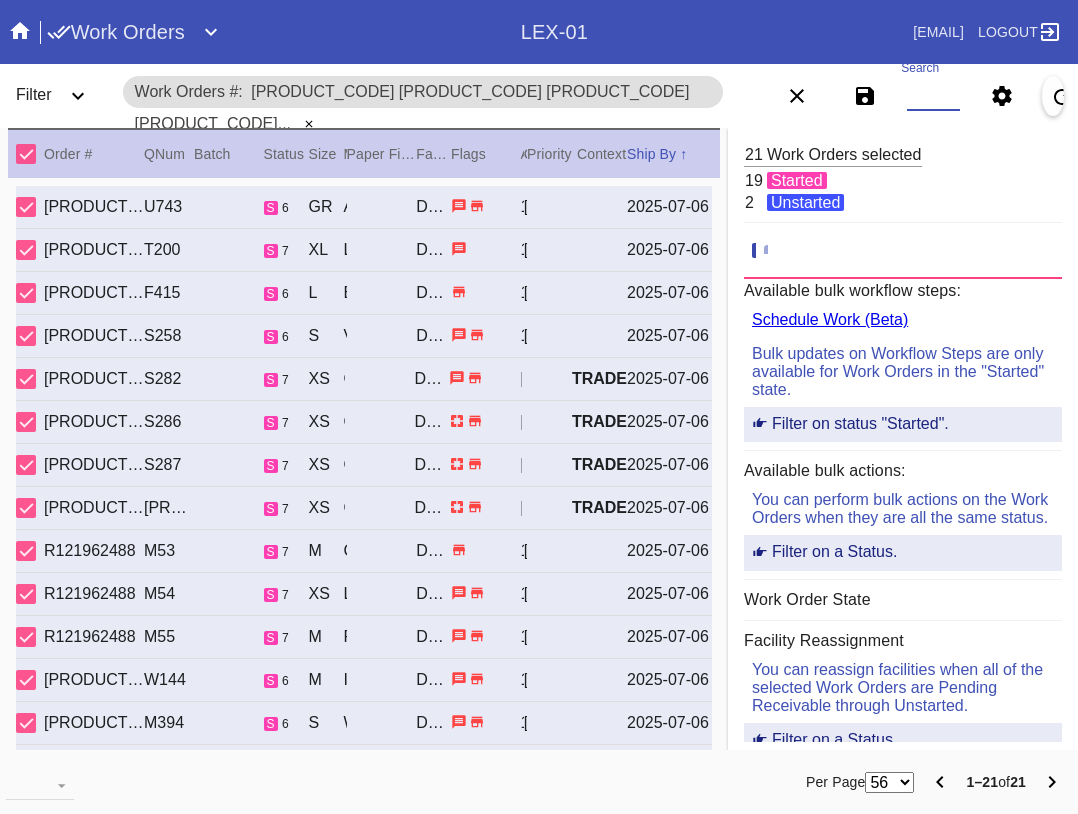 paste on "[PRODUCT_CODE] [PRODUCT_CODE] [PRODUCT_CODE] [PRODUCT_CODE] [PRODUCT_CODE] [PRODUCT_CODE] [PRODUCT_CODE] [PRODUCT_CODE] [PRODUCT_CODE] [PRODUCT_CODE] [PRODUCT_CODE] [PRODUCT_CODE] [PRODUCT_CODE] [PRODUCT_CODE] [PRODUCT_CODE]" 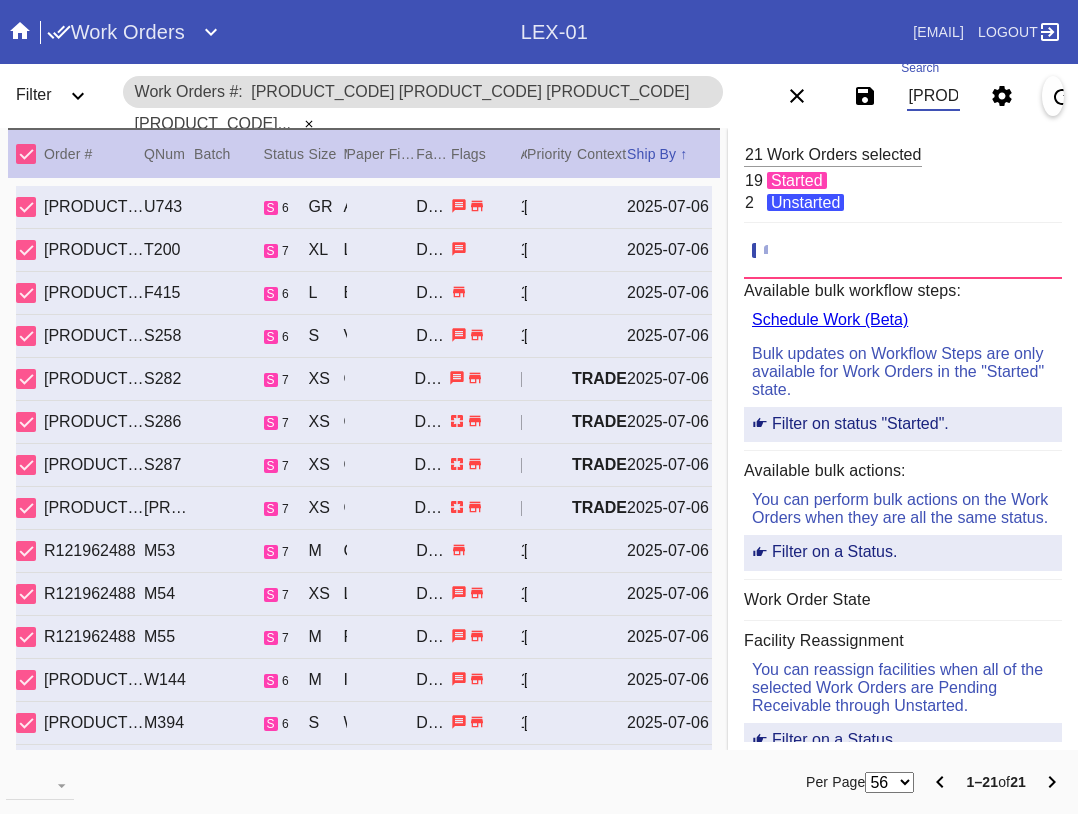 scroll, scrollTop: 0, scrollLeft: 2082, axis: horizontal 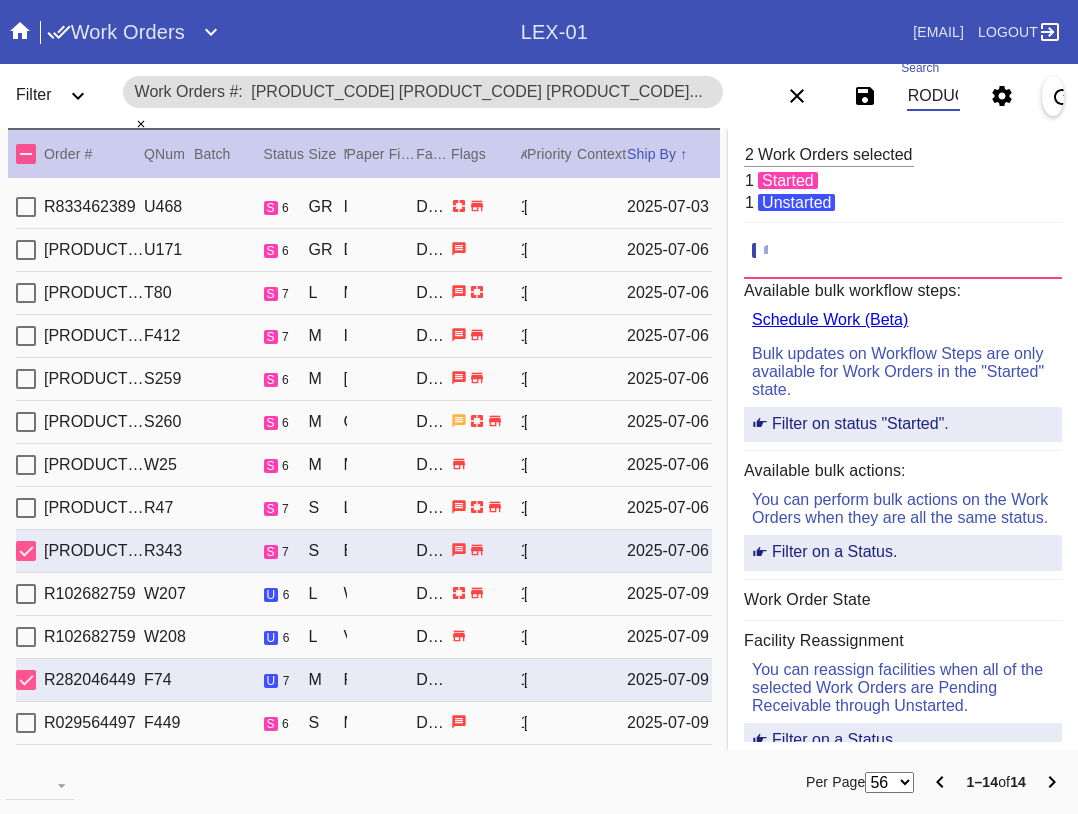 click at bounding box center [26, 154] 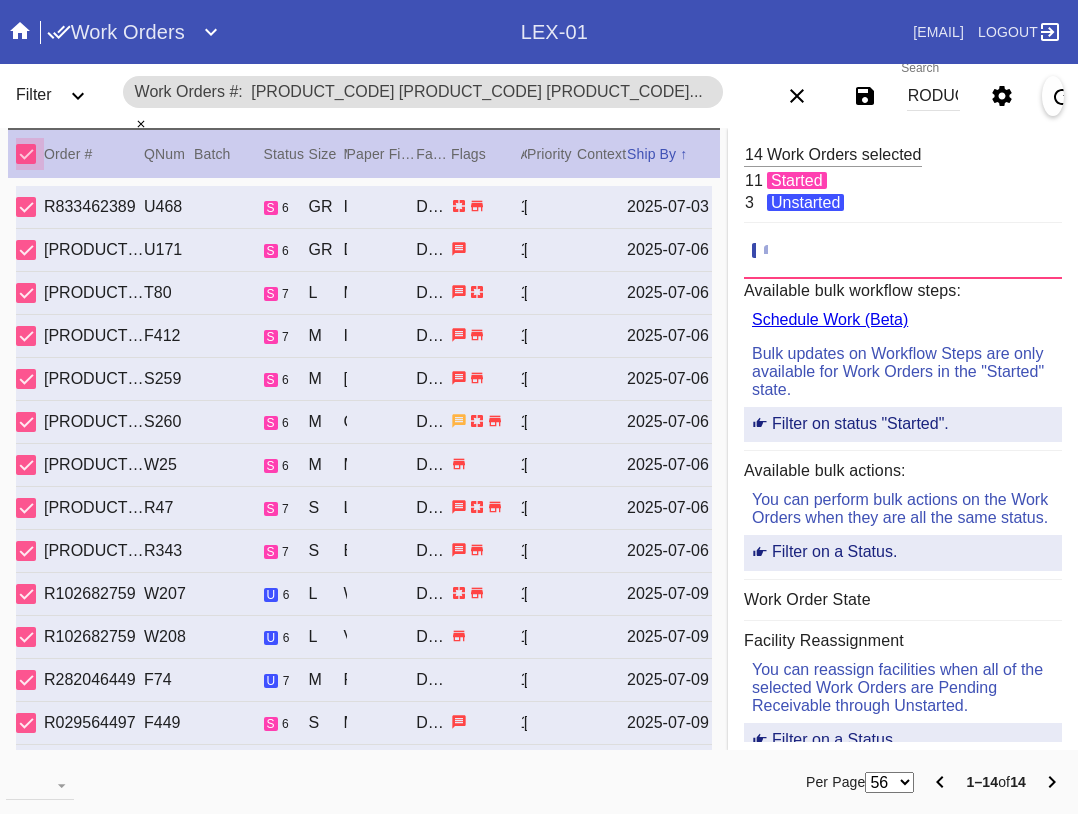 scroll, scrollTop: 0, scrollLeft: 0, axis: both 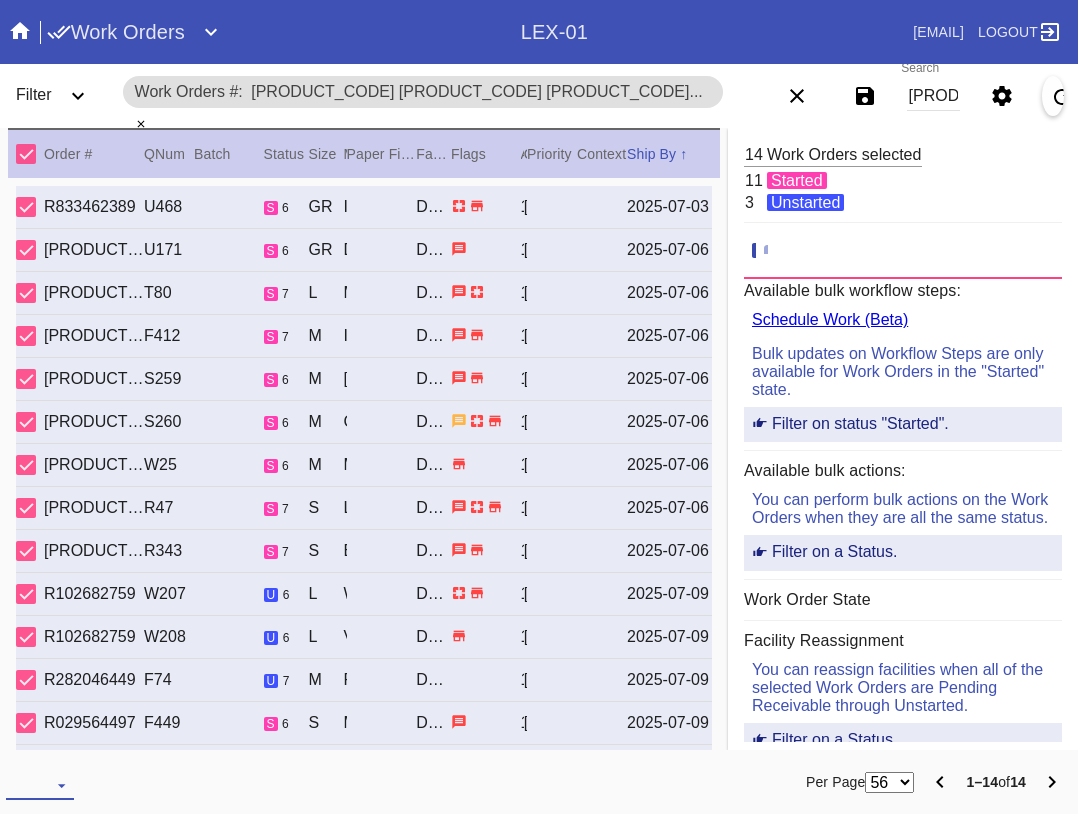 click at bounding box center [40, 785] 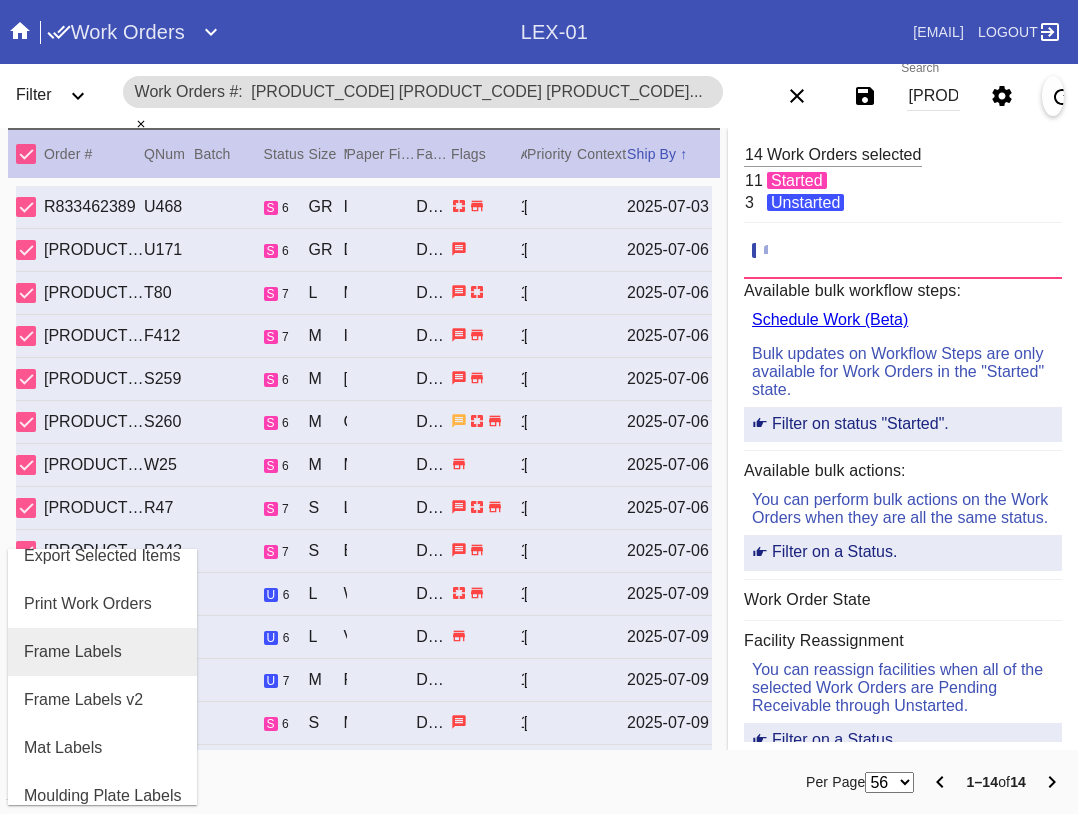 scroll, scrollTop: 100, scrollLeft: 0, axis: vertical 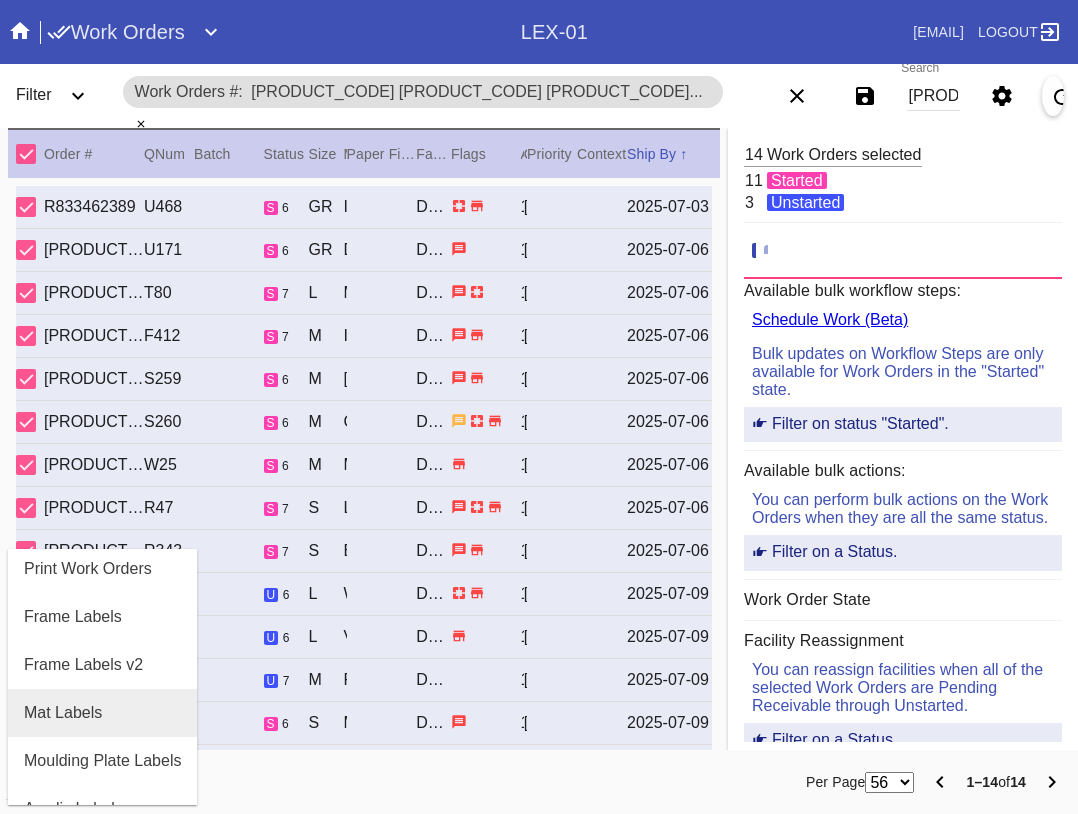 click on "Mat Labels" at bounding box center (63, 713) 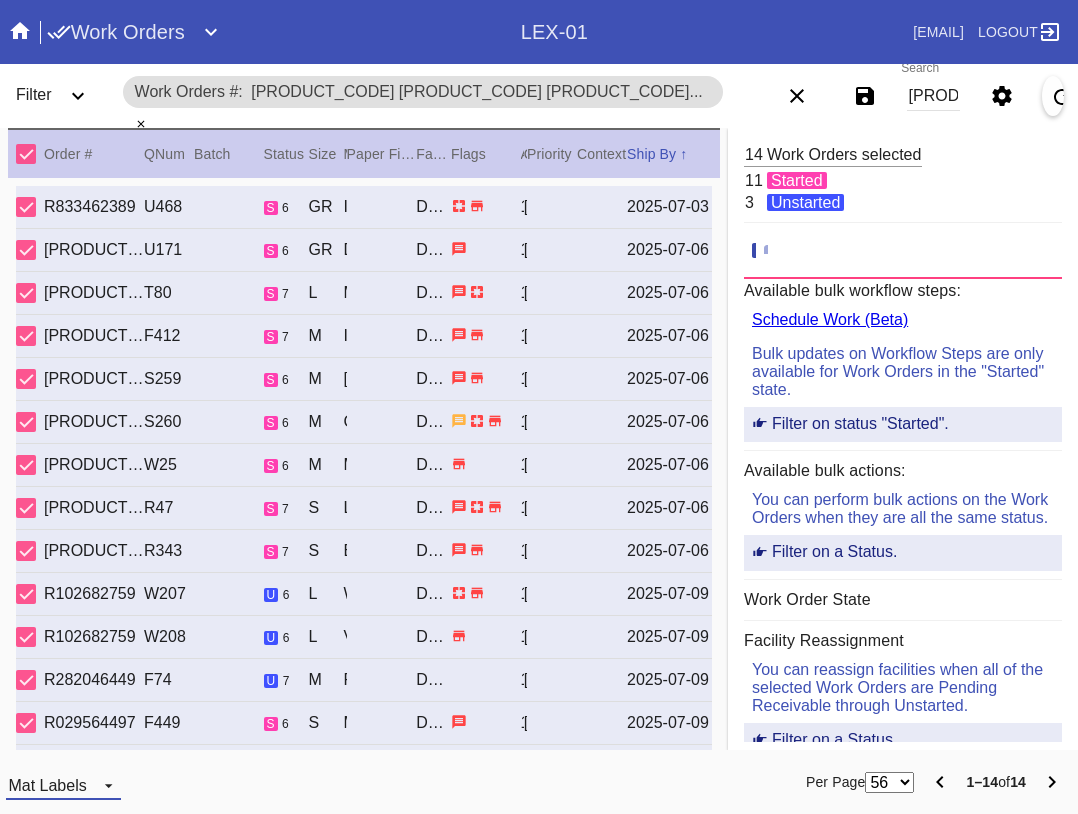 scroll, scrollTop: 42, scrollLeft: 0, axis: vertical 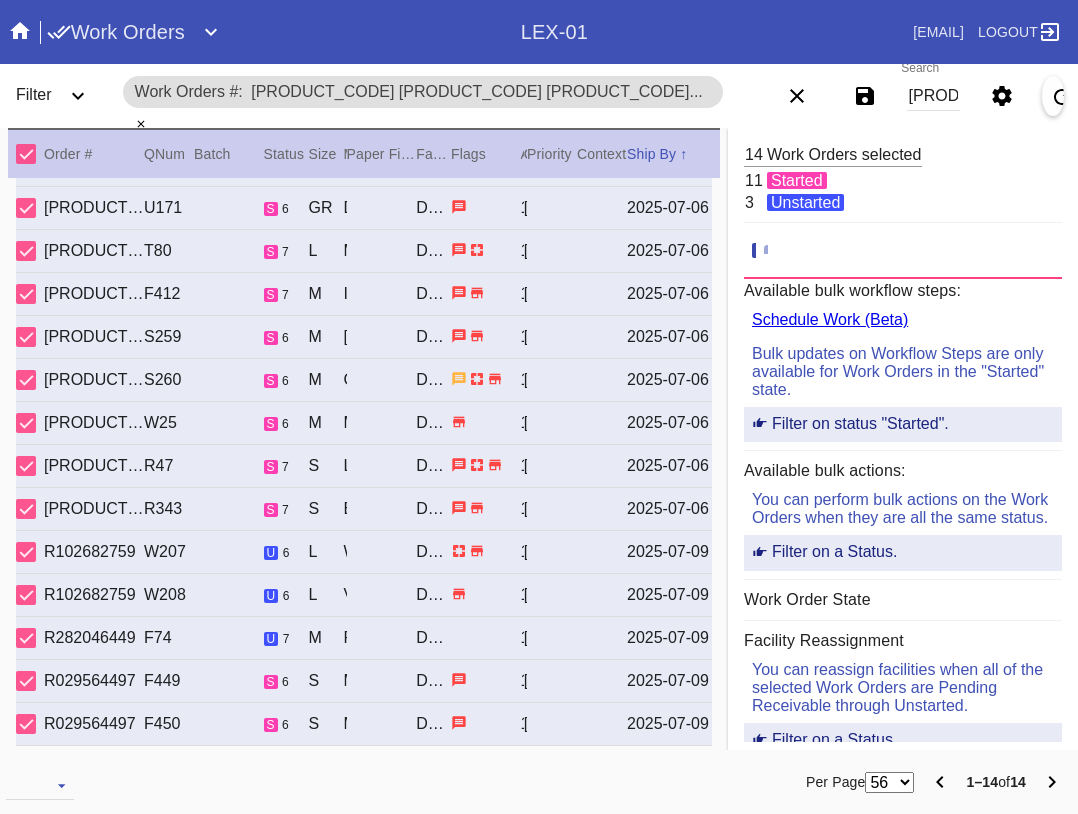 click at bounding box center [161, 782] 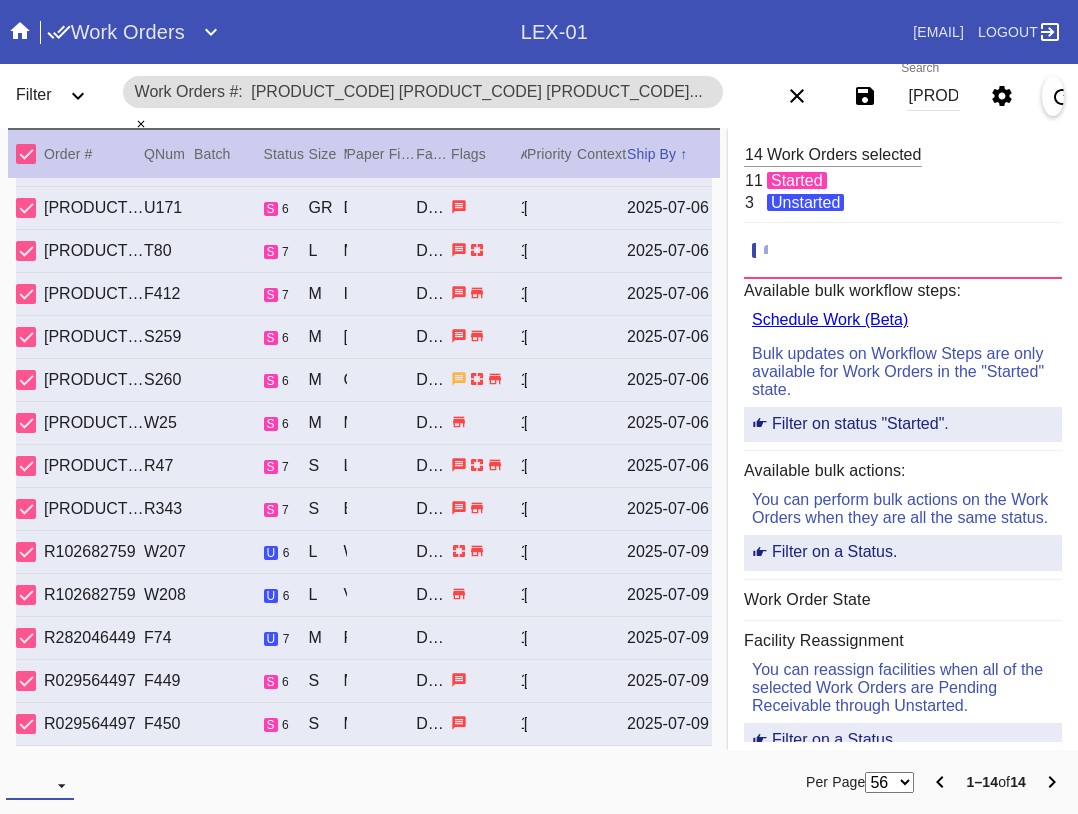 click at bounding box center [40, 785] 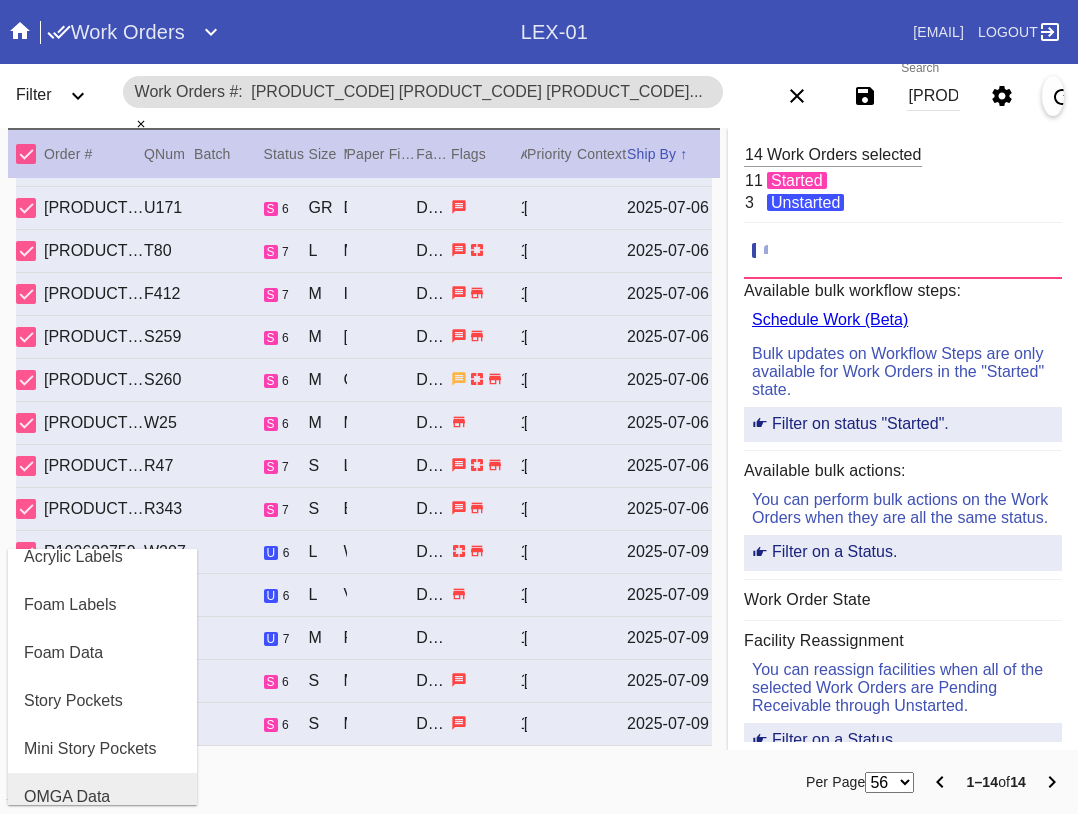 scroll, scrollTop: 400, scrollLeft: 0, axis: vertical 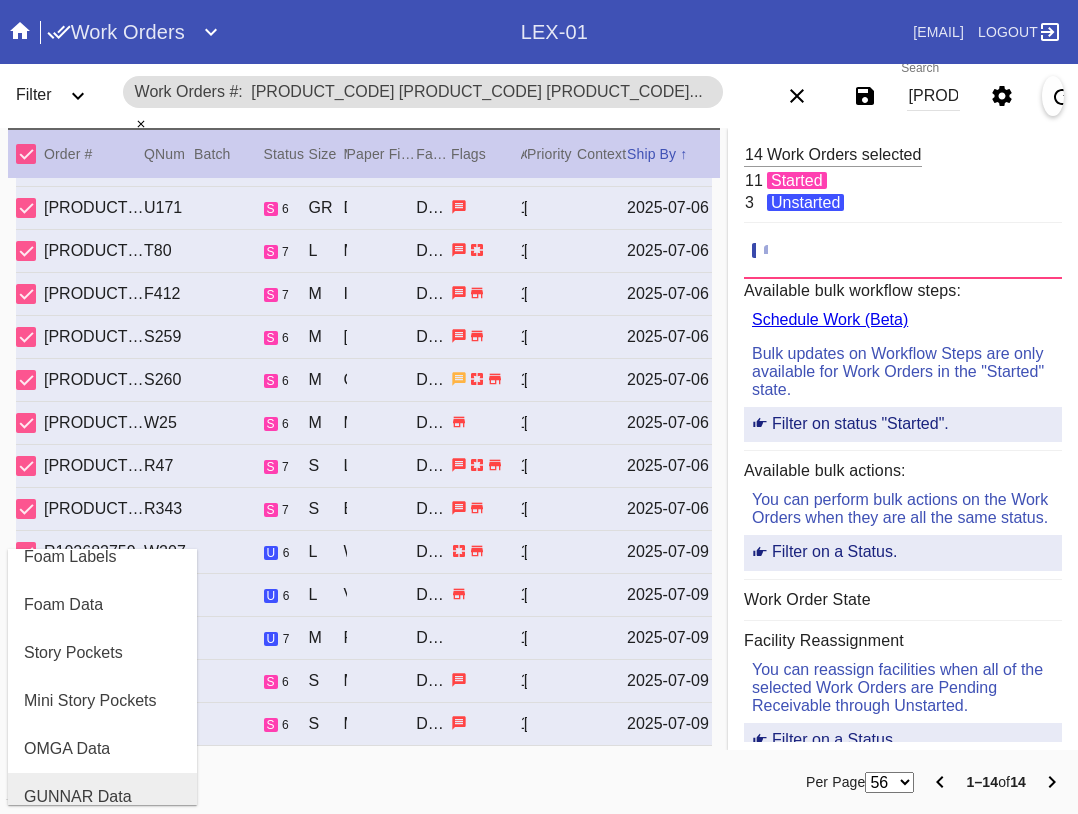 click on "GUNNAR Data" at bounding box center [102, 797] 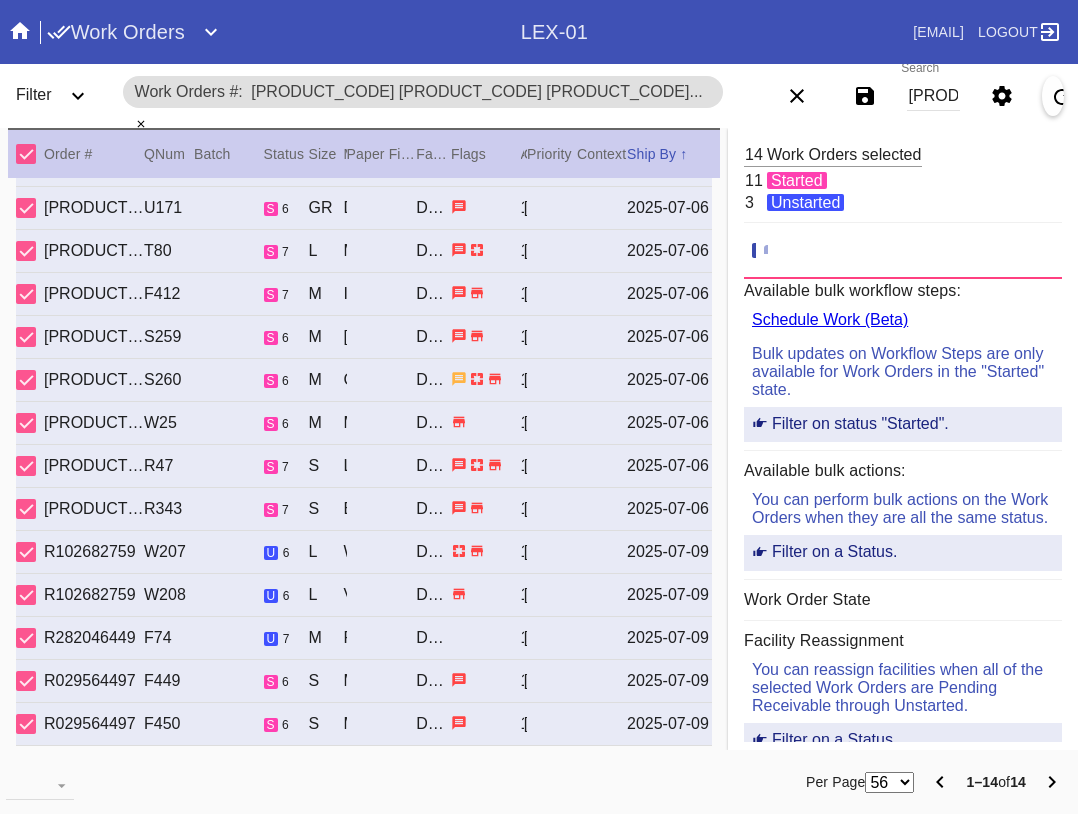 click on "[PRODUCT_CODE] [PRODUCT_CODE] [PRODUCT_CODE] [PRODUCT_CODE] [PRODUCT_CODE] [PRODUCT_CODE] [PRODUCT_CODE] [PRODUCT_CODE] [PRODUCT_CODE] [PRODUCT_CODE] [PRODUCT_CODE] [PRODUCT_CODE] [PRODUCT_CODE] [PRODUCT_CODE] [PRODUCT_CODE]" at bounding box center (933, 96) 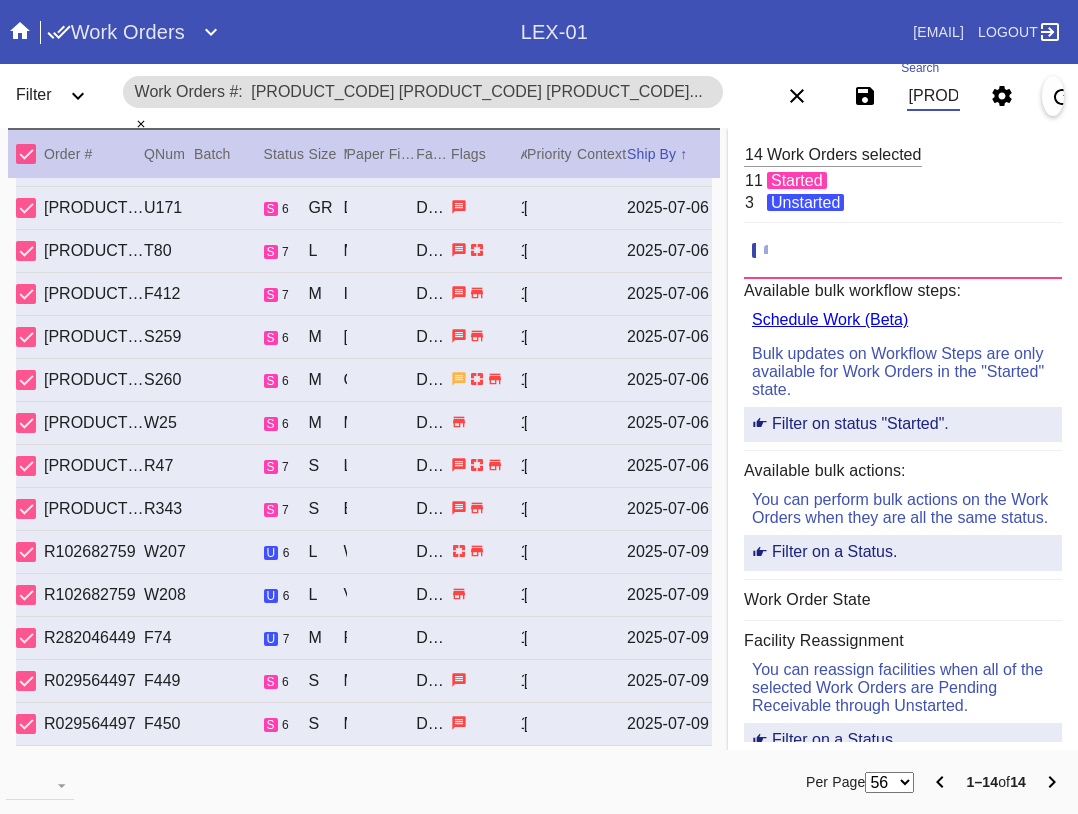 click on "[PRODUCT_CODE] [PRODUCT_CODE] [PRODUCT_CODE] [PRODUCT_CODE] [PRODUCT_CODE] [PRODUCT_CODE] [PRODUCT_CODE] [PRODUCT_CODE] [PRODUCT_CODE] [PRODUCT_CODE] [PRODUCT_CODE] [PRODUCT_CODE] [PRODUCT_CODE] [PRODUCT_CODE] [PRODUCT_CODE]" at bounding box center (933, 96) 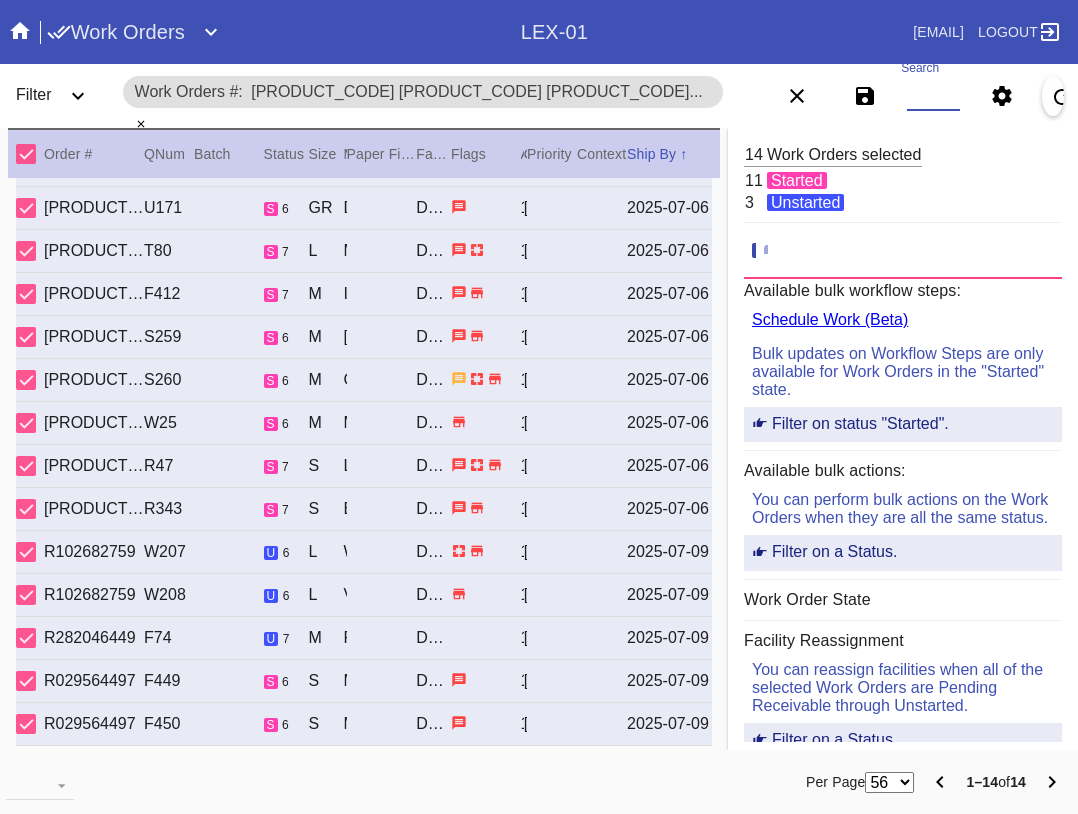 paste on "[PRODUCT_CODE] [PRODUCT_CODE]" 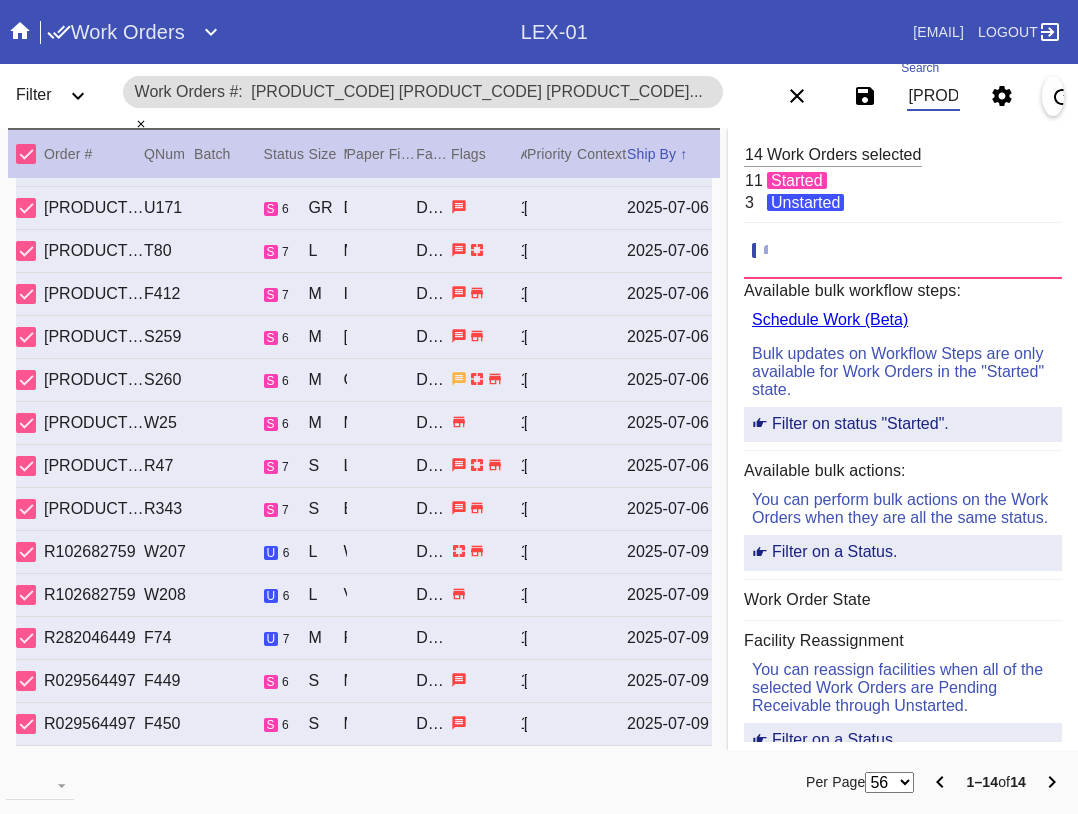 scroll, scrollTop: 0, scrollLeft: 252, axis: horizontal 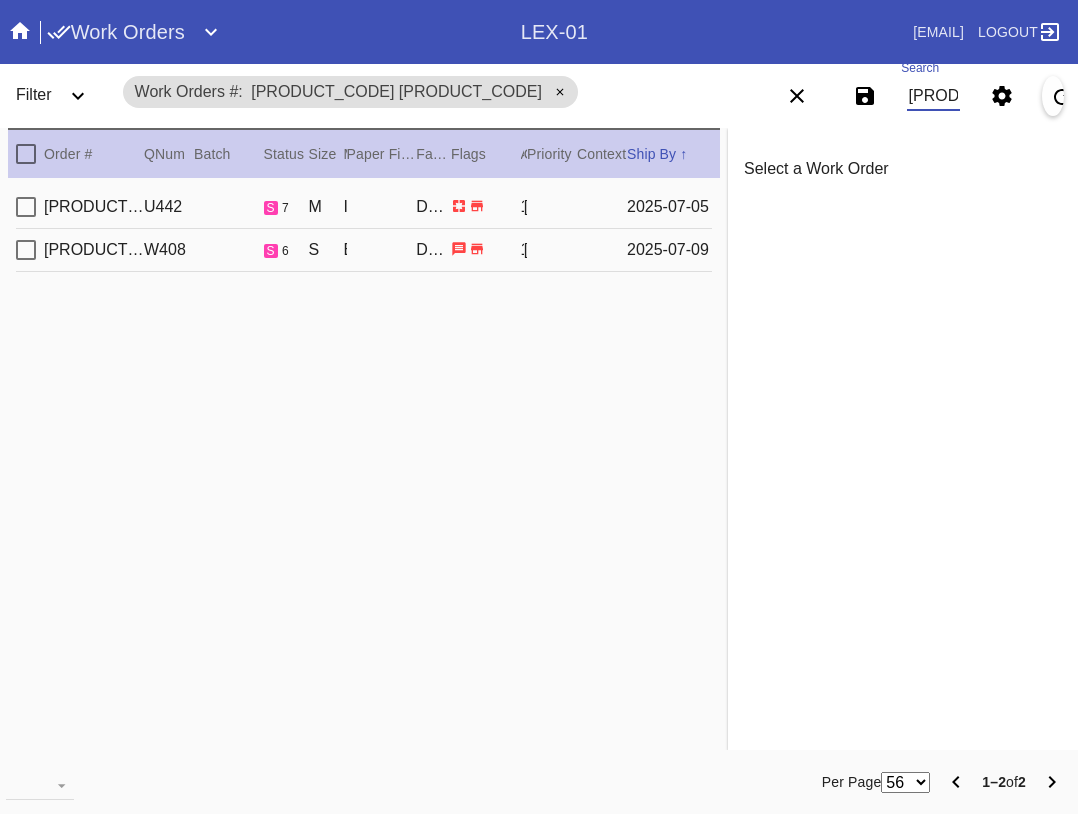 click at bounding box center (26, 154) 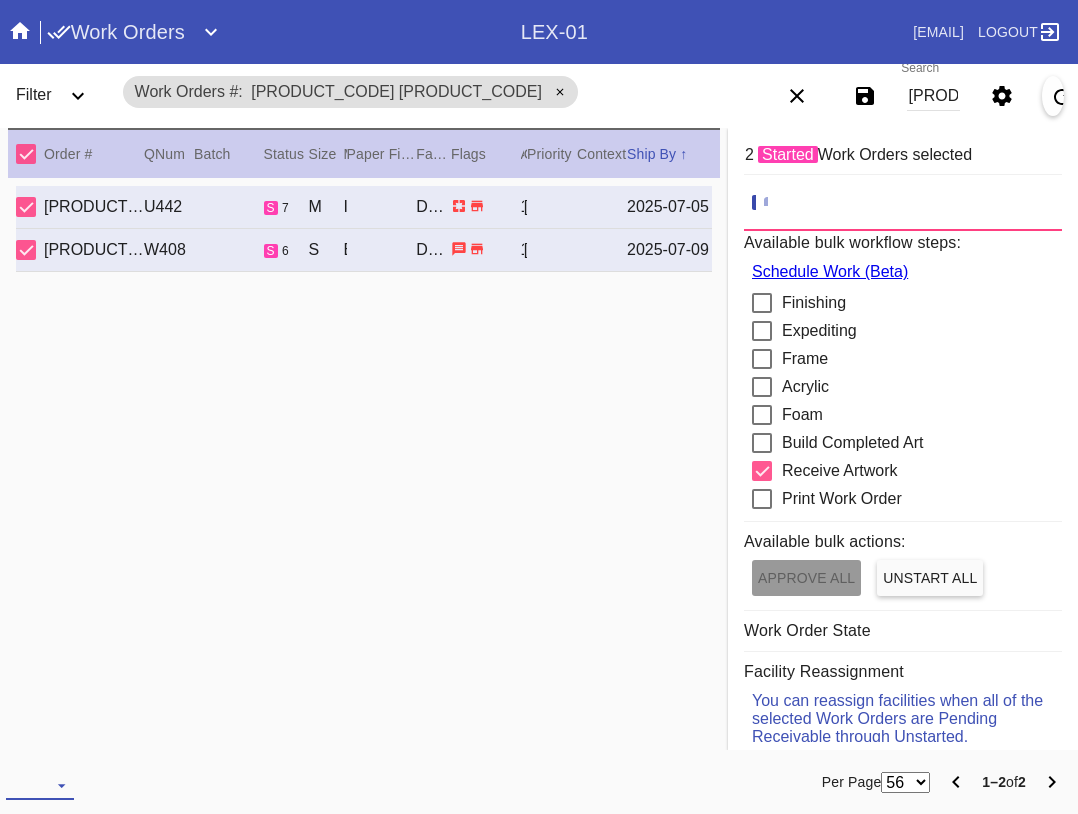 click at bounding box center (40, 785) 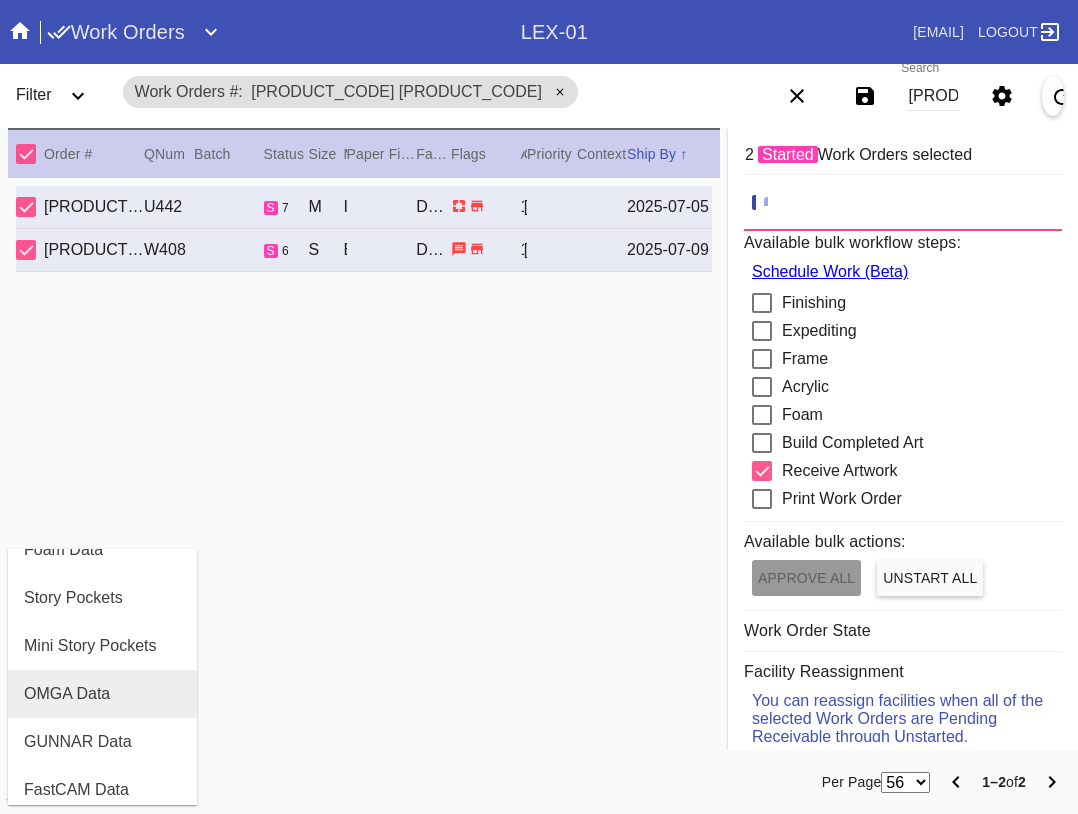scroll, scrollTop: 464, scrollLeft: 0, axis: vertical 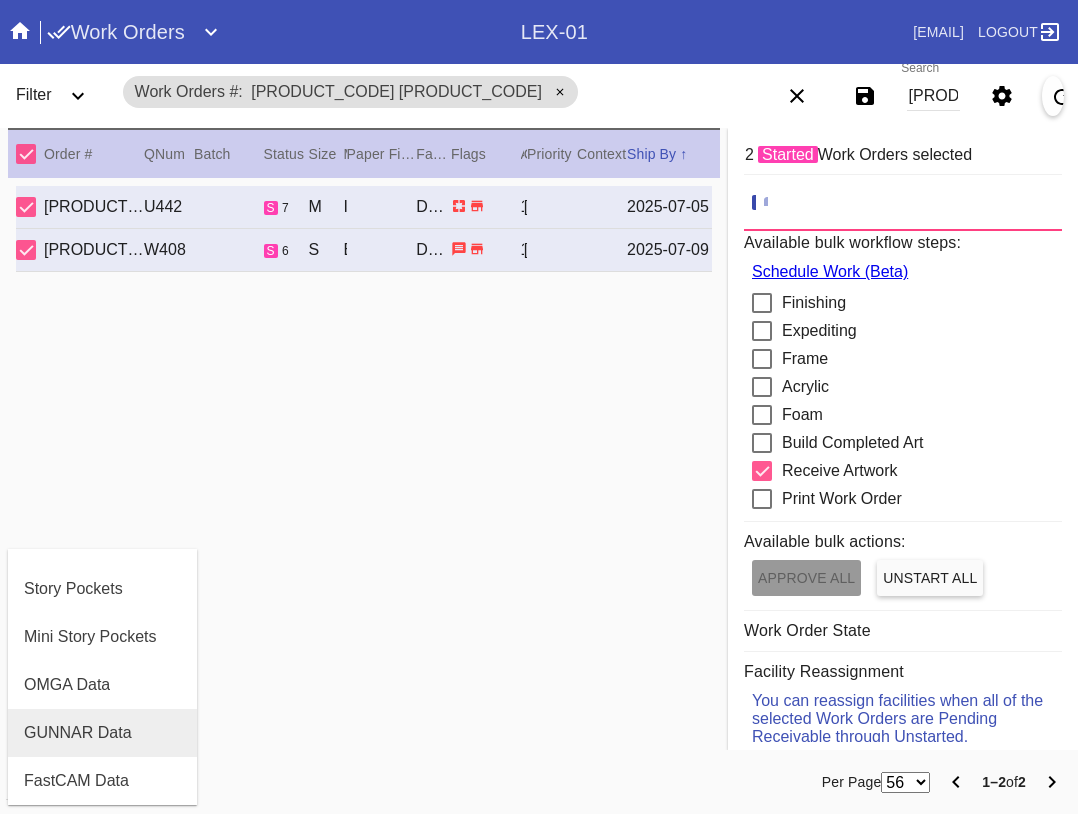 click on "GUNNAR Data" at bounding box center (78, 733) 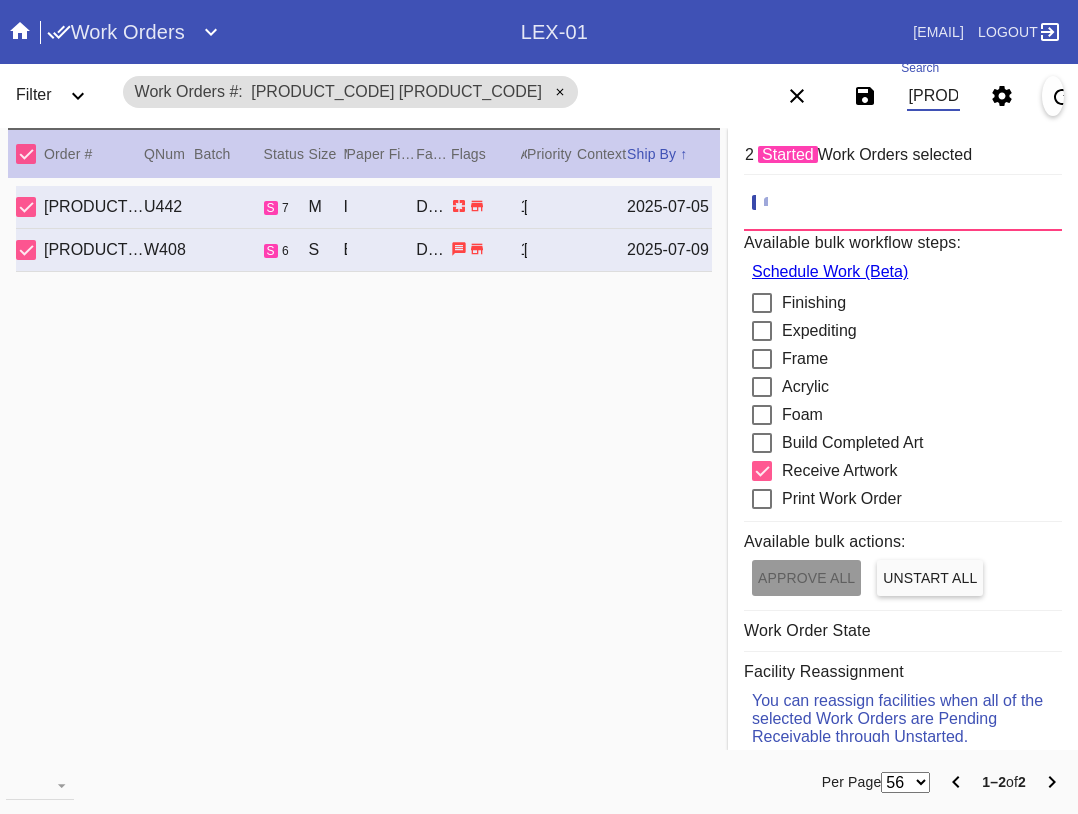 click on "[PRODUCT_CODE] [PRODUCT_CODE]" at bounding box center [933, 96] 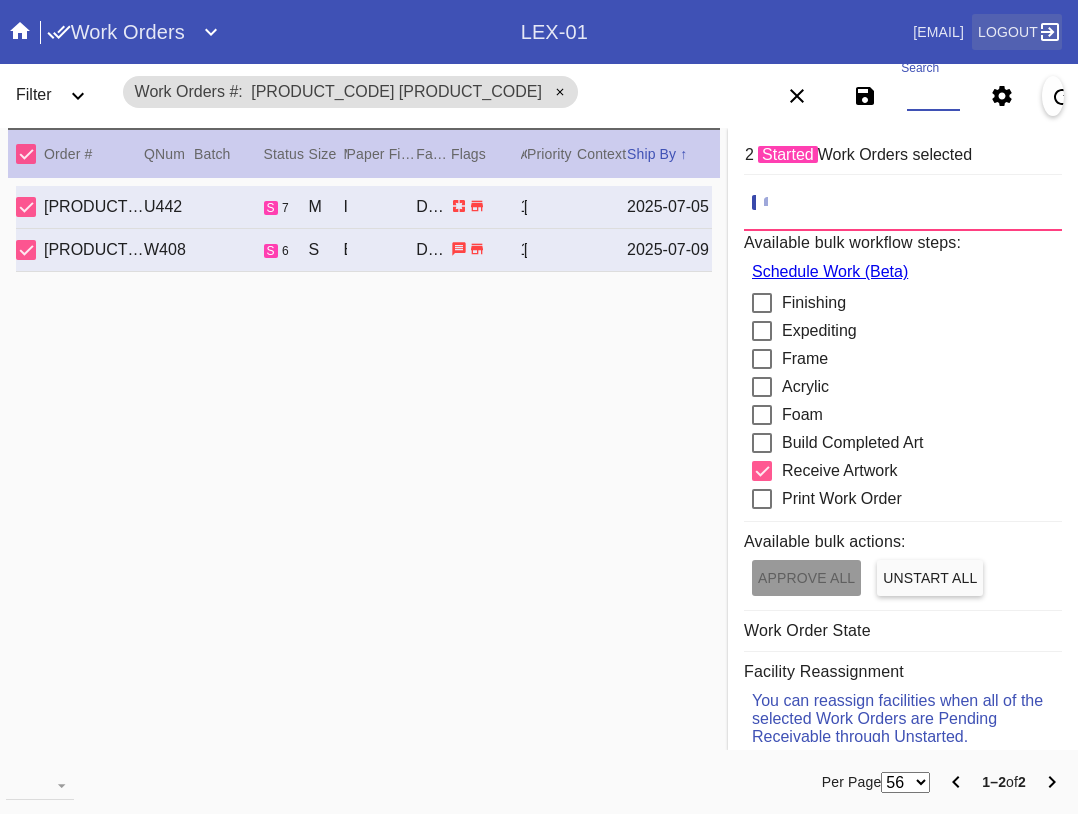paste on "[PRODUCT_CODE] [PRODUCT_CODE]" 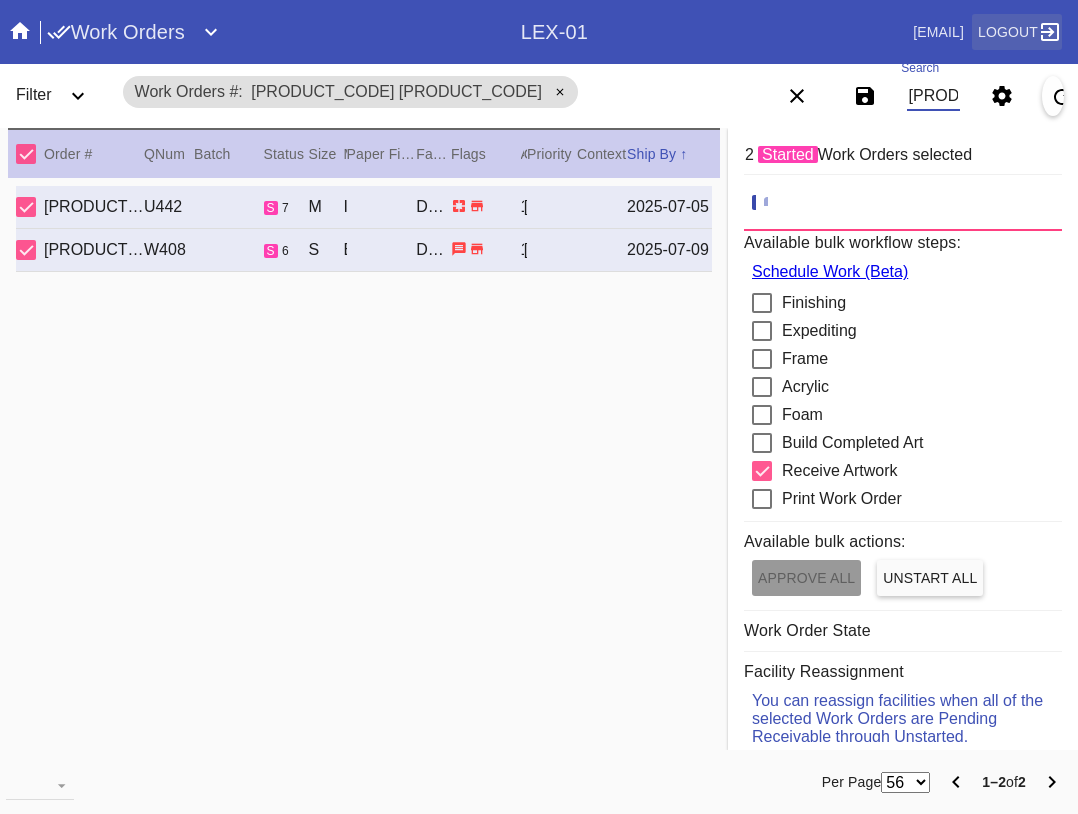 scroll, scrollTop: 0, scrollLeft: 252, axis: horizontal 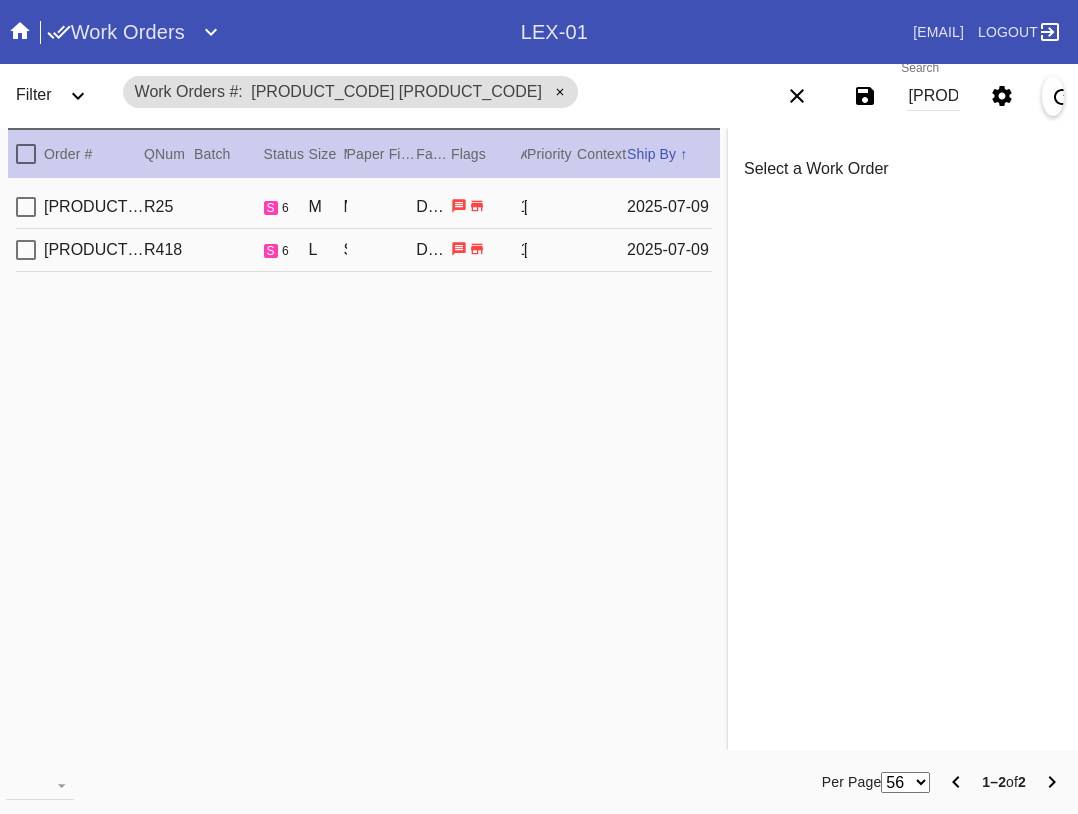 drag, startPoint x: 15, startPoint y: 146, endPoint x: 31, endPoint y: 147, distance: 16.03122 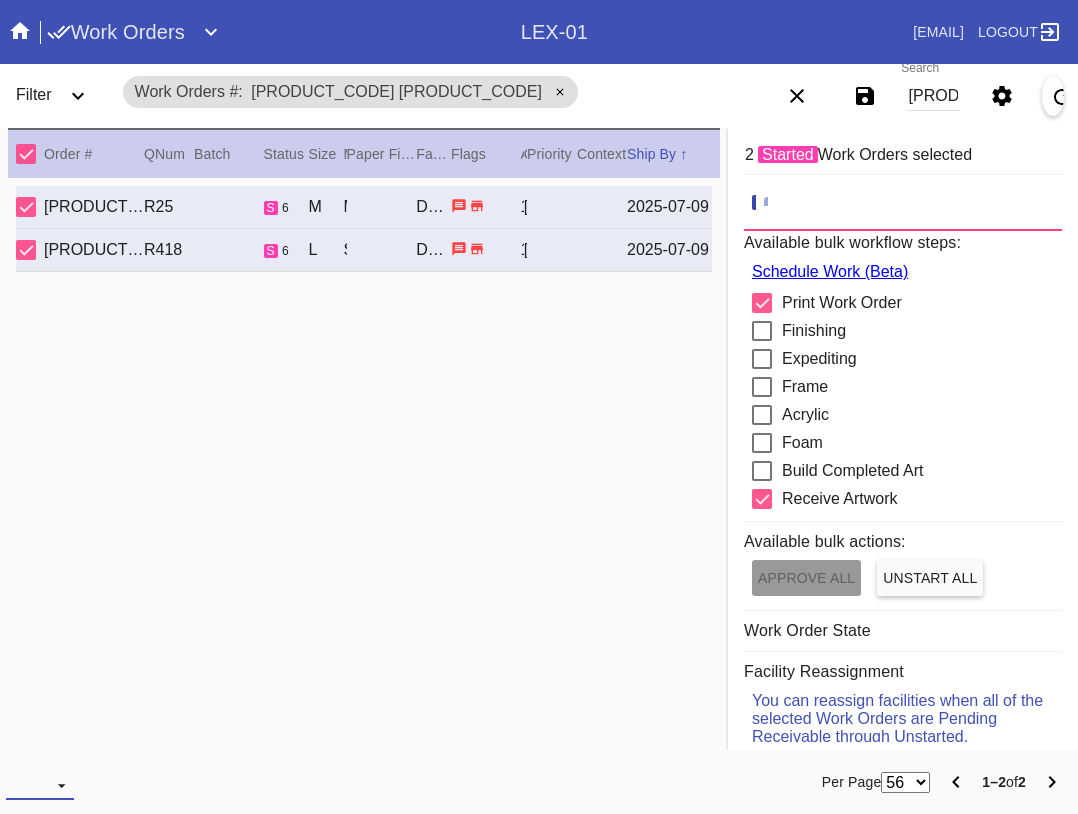 click at bounding box center [40, 785] 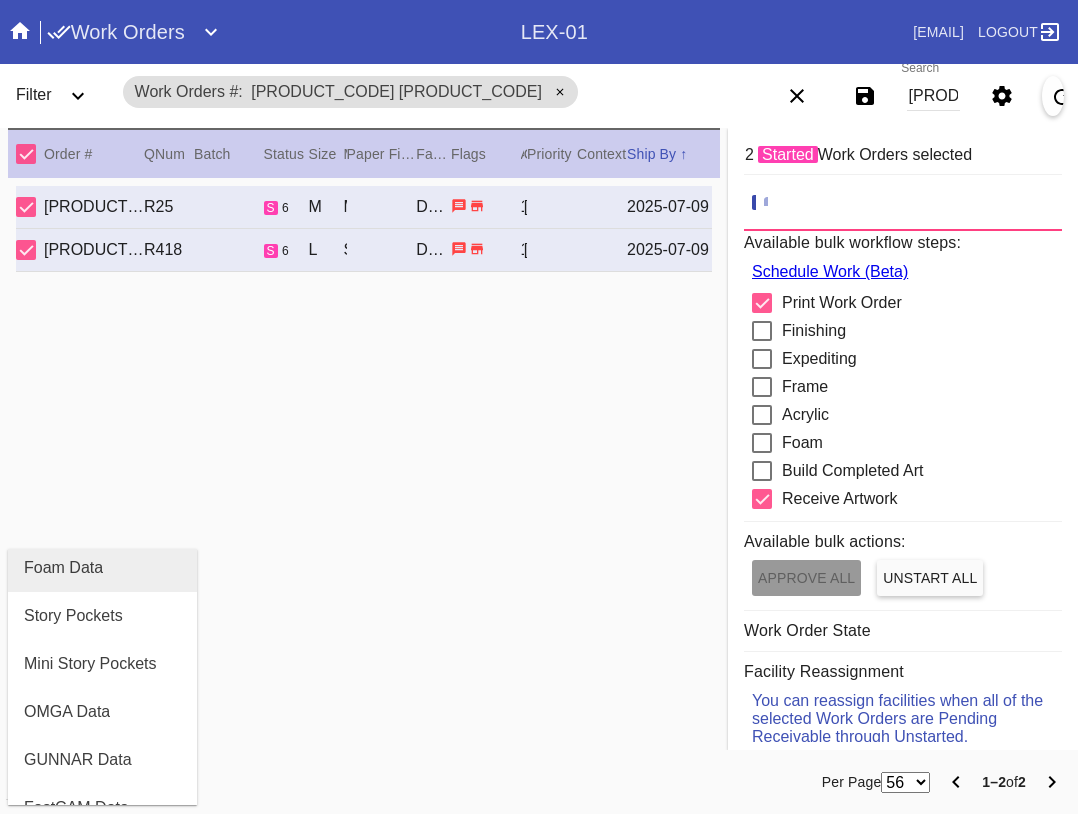 scroll, scrollTop: 464, scrollLeft: 0, axis: vertical 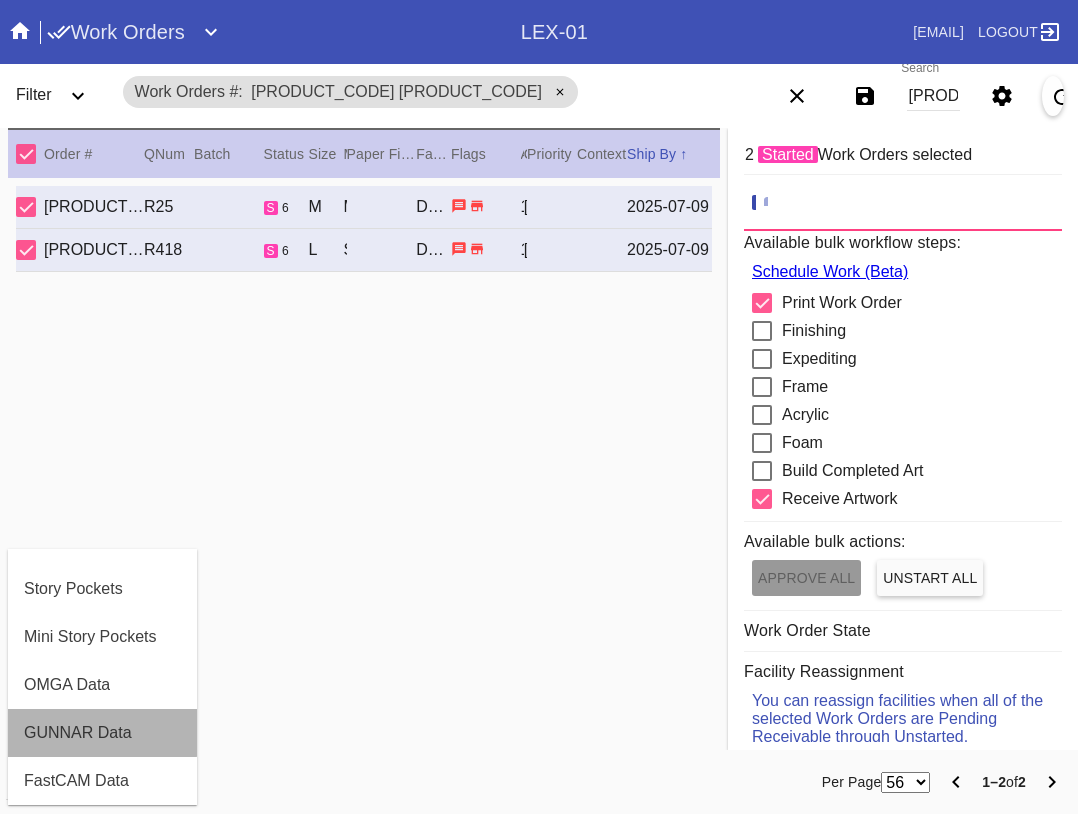 click on "GUNNAR Data" at bounding box center [102, 733] 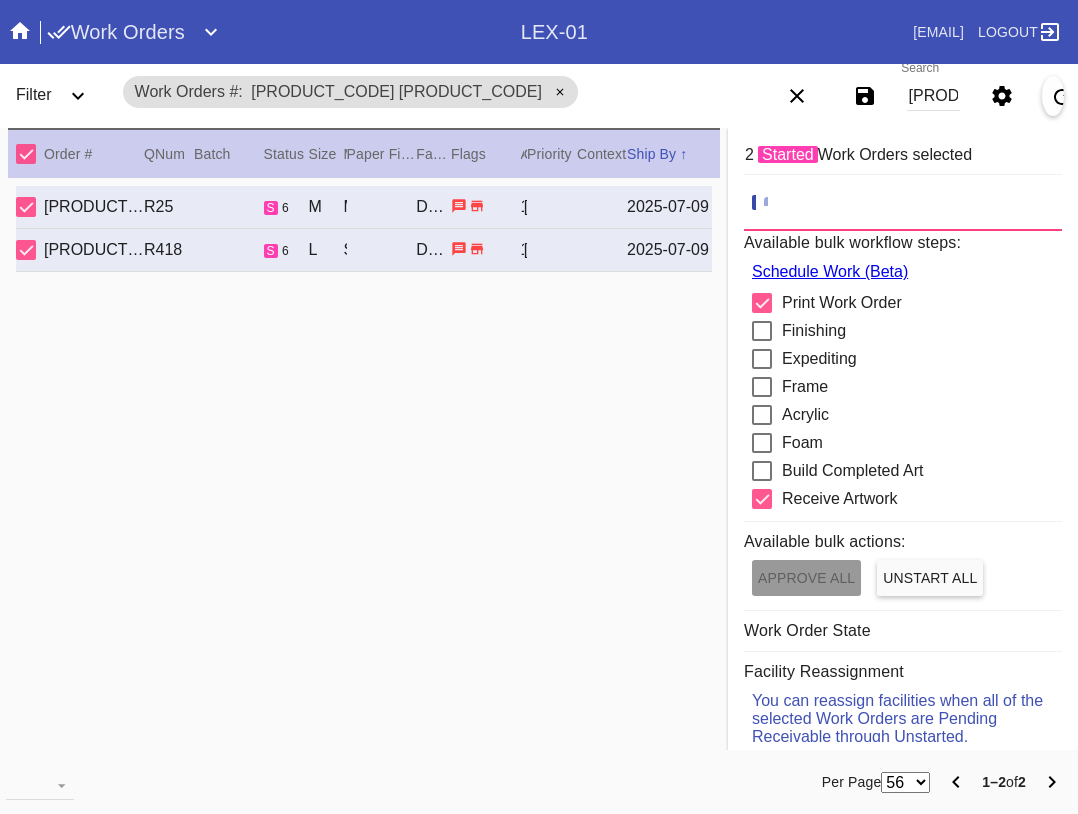 click on "[PRODUCT_CODE] [PRODUCT_CODE]" at bounding box center (933, 96) 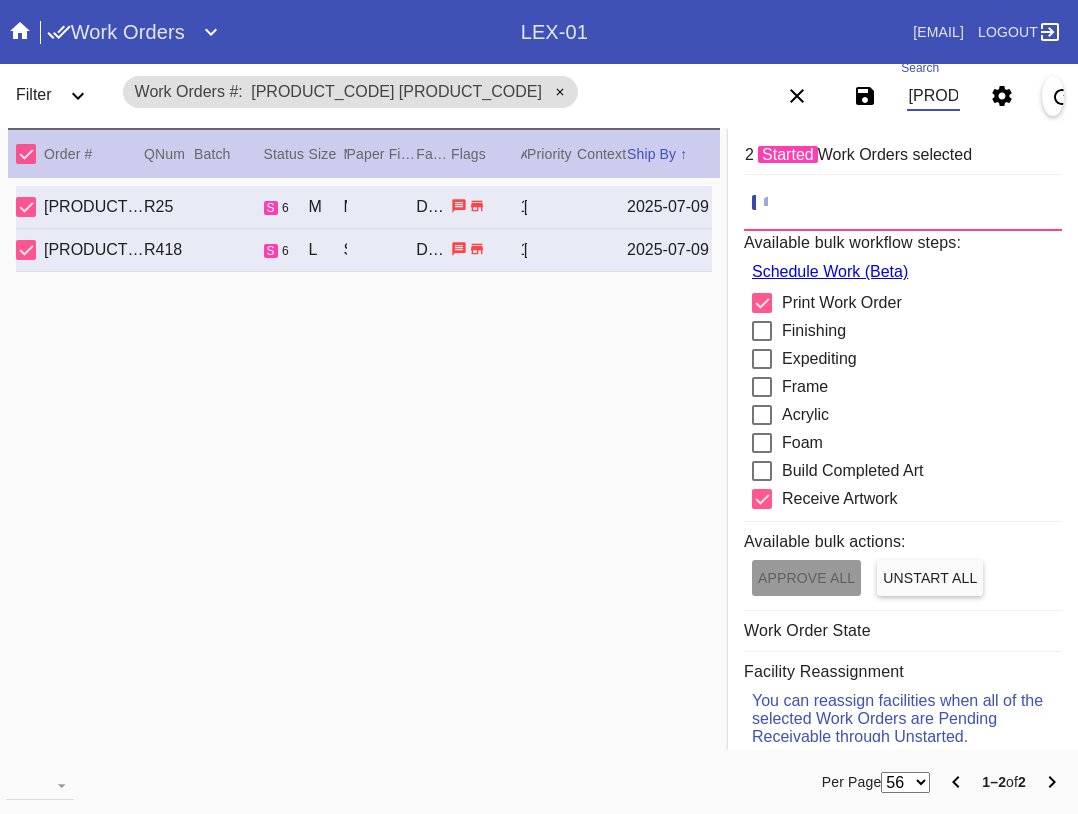 click on "[PRODUCT_CODE] [PRODUCT_CODE]" at bounding box center [933, 96] 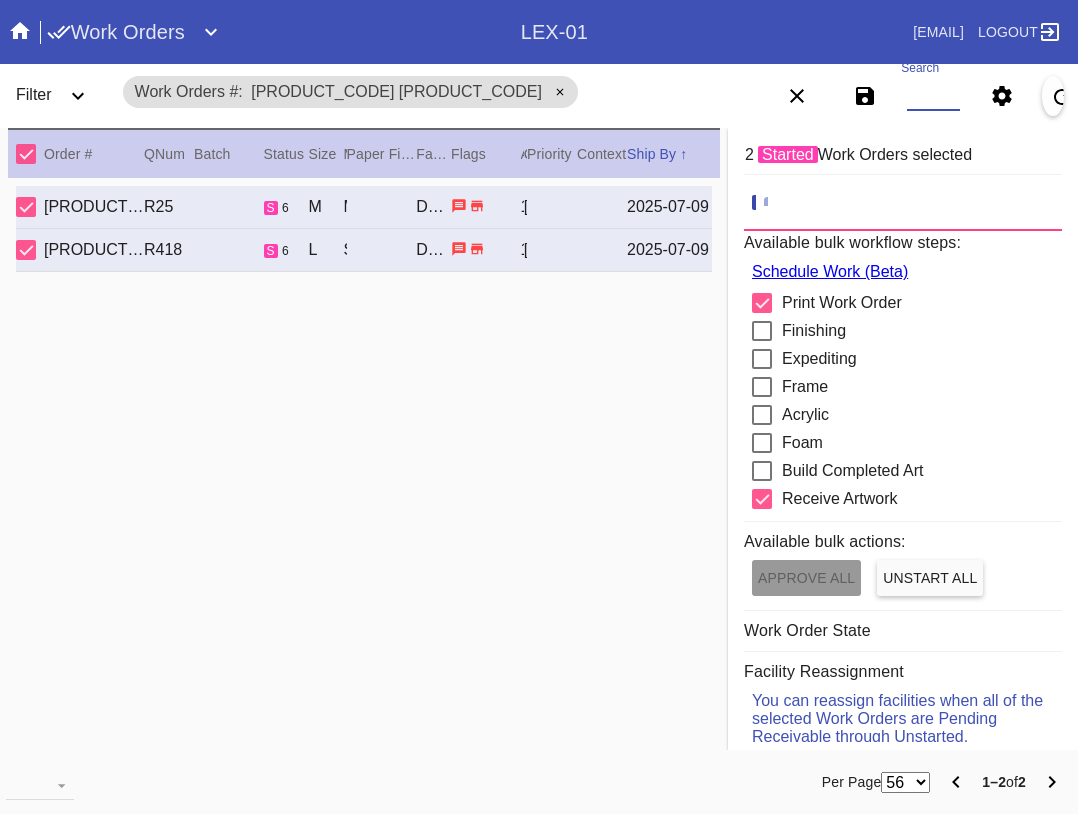 paste on "[PRODUCT_CODE] [PRODUCT_CODE]" 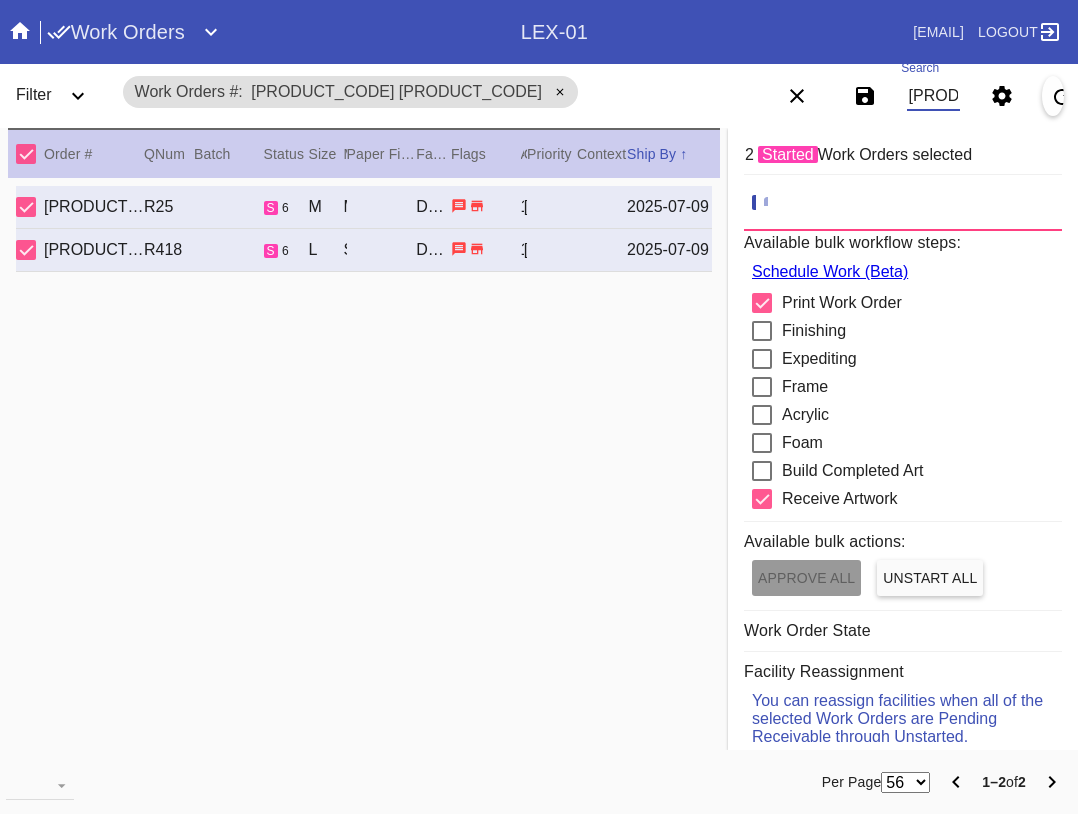 scroll, scrollTop: 0, scrollLeft: 252, axis: horizontal 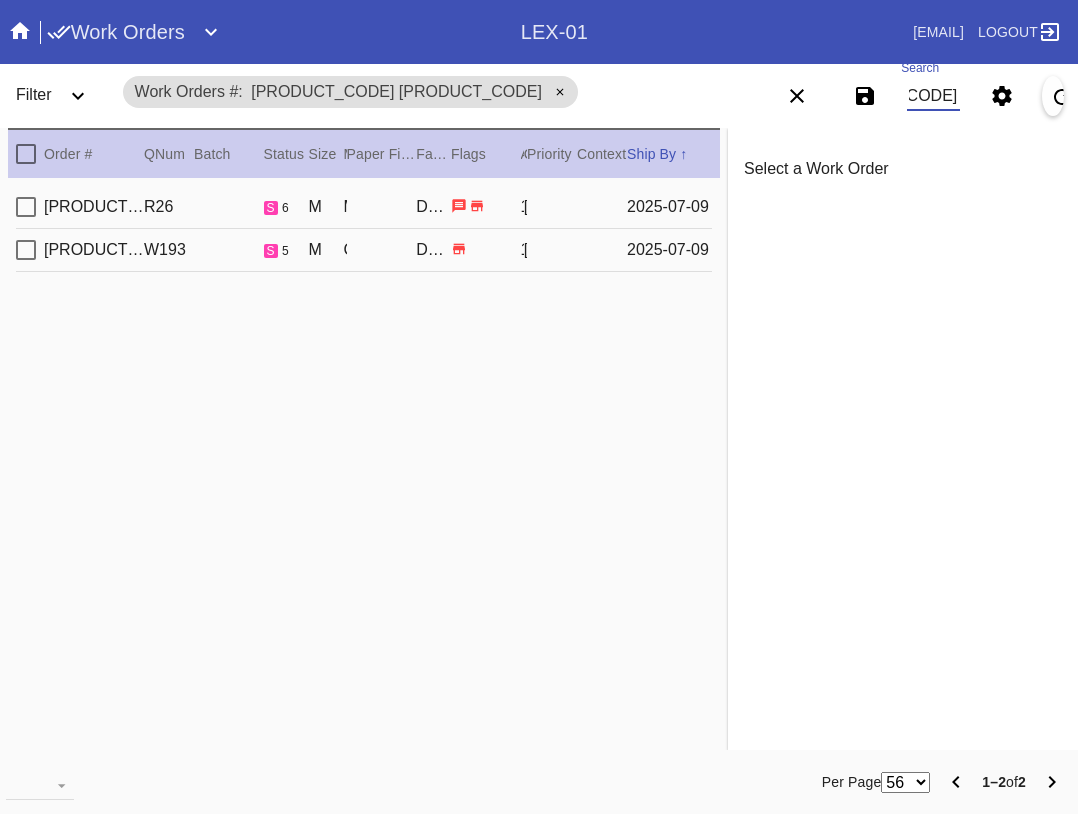 click on "Order #  QNum Batch  Status
Size
↑
↓
Moulding / Mat Paper Finish  Facility Flags Attempt Customer
Priority
↑
↓
Context
Ship By
↑
↓" at bounding box center (364, 153) 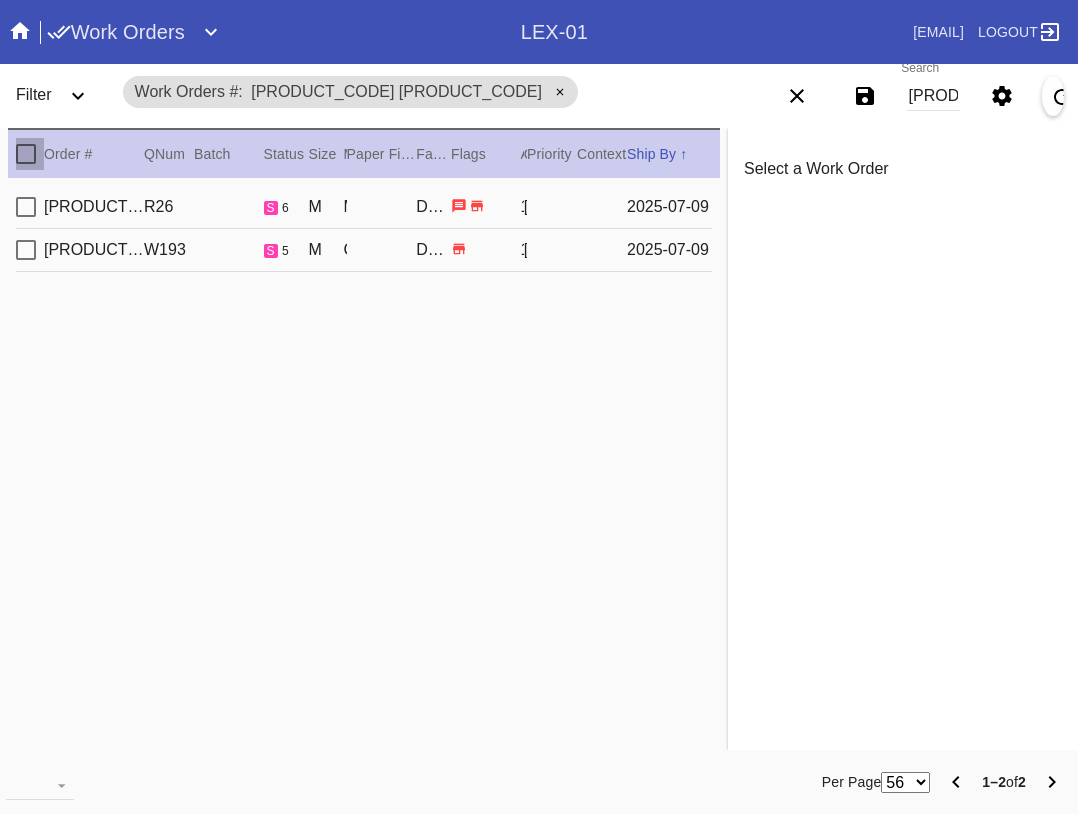 click at bounding box center (26, 154) 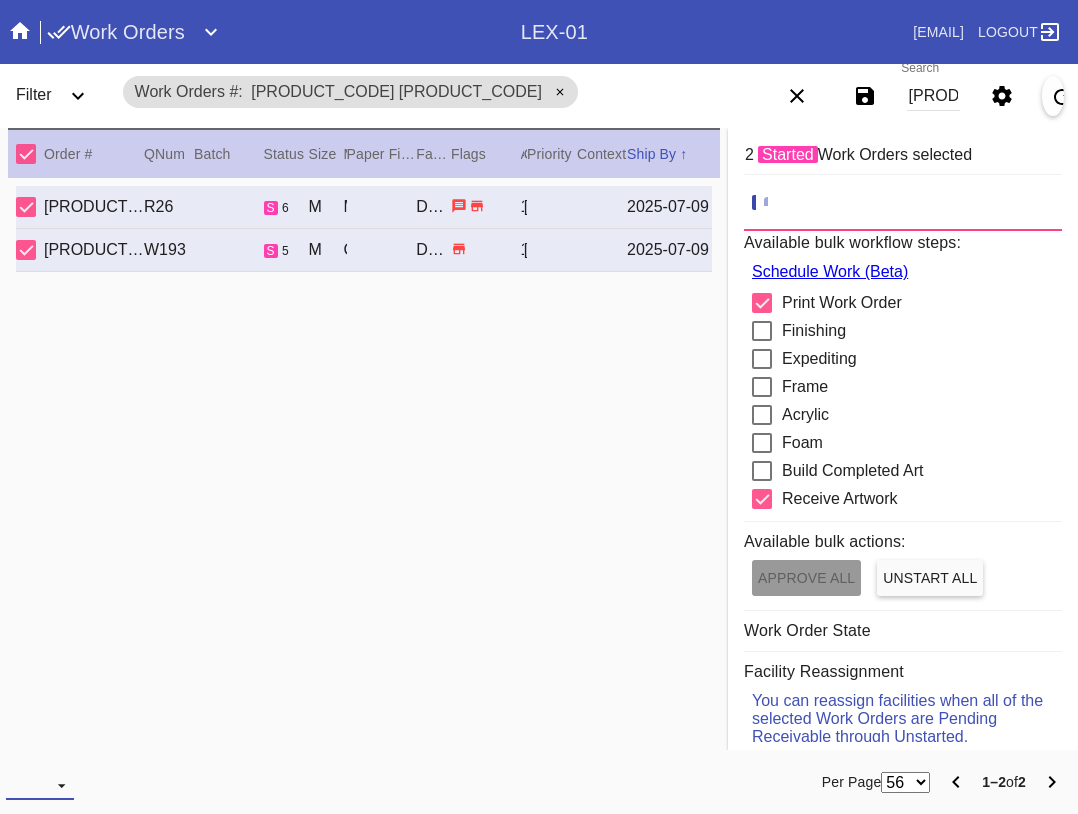 click at bounding box center [40, 785] 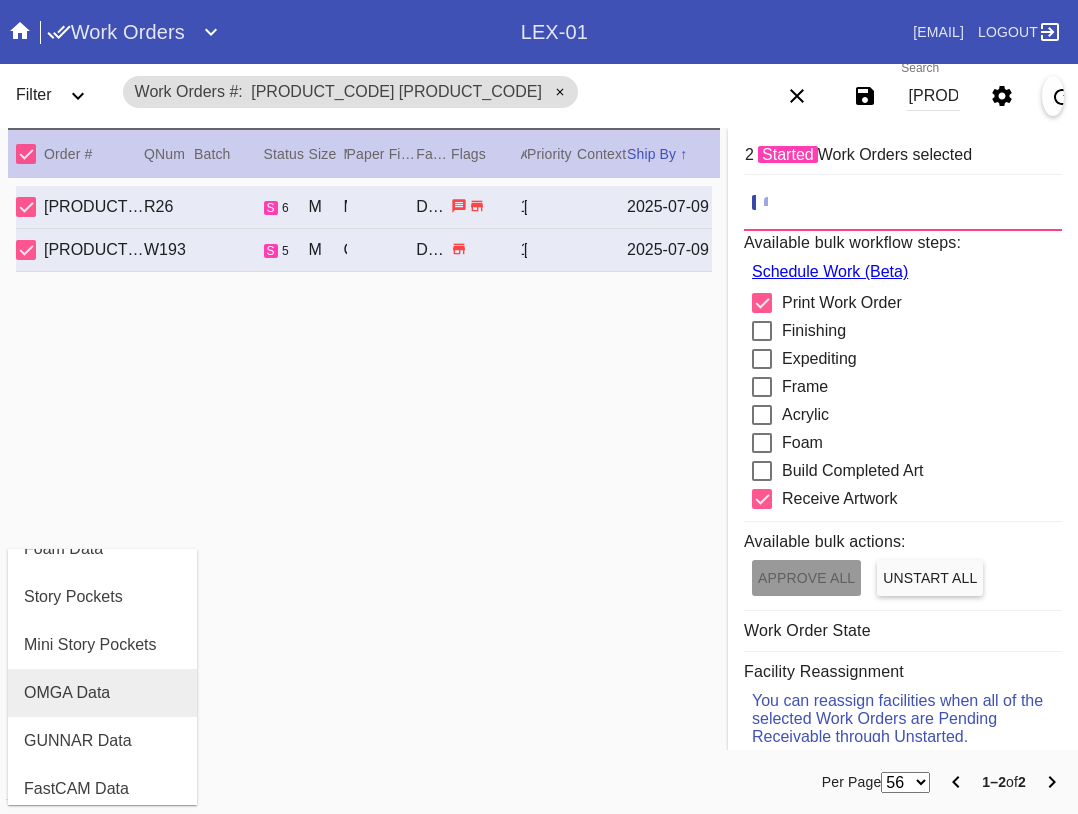 scroll, scrollTop: 464, scrollLeft: 0, axis: vertical 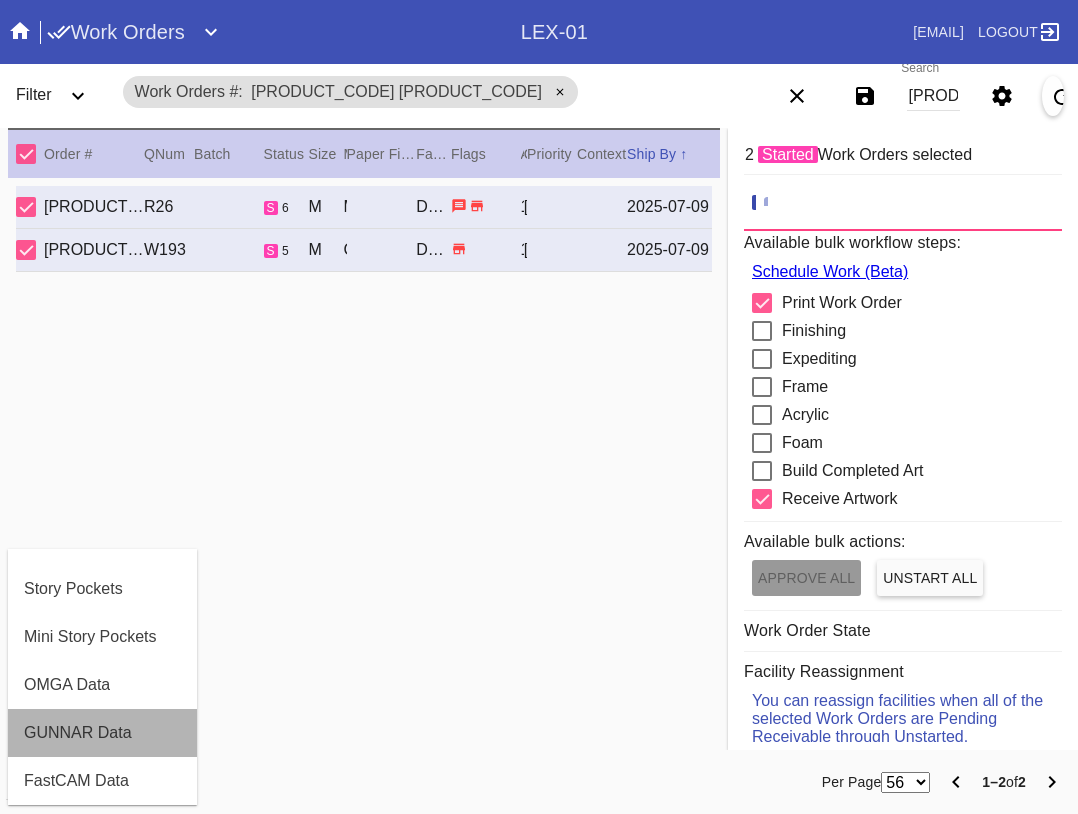 click on "GUNNAR Data" at bounding box center [78, 733] 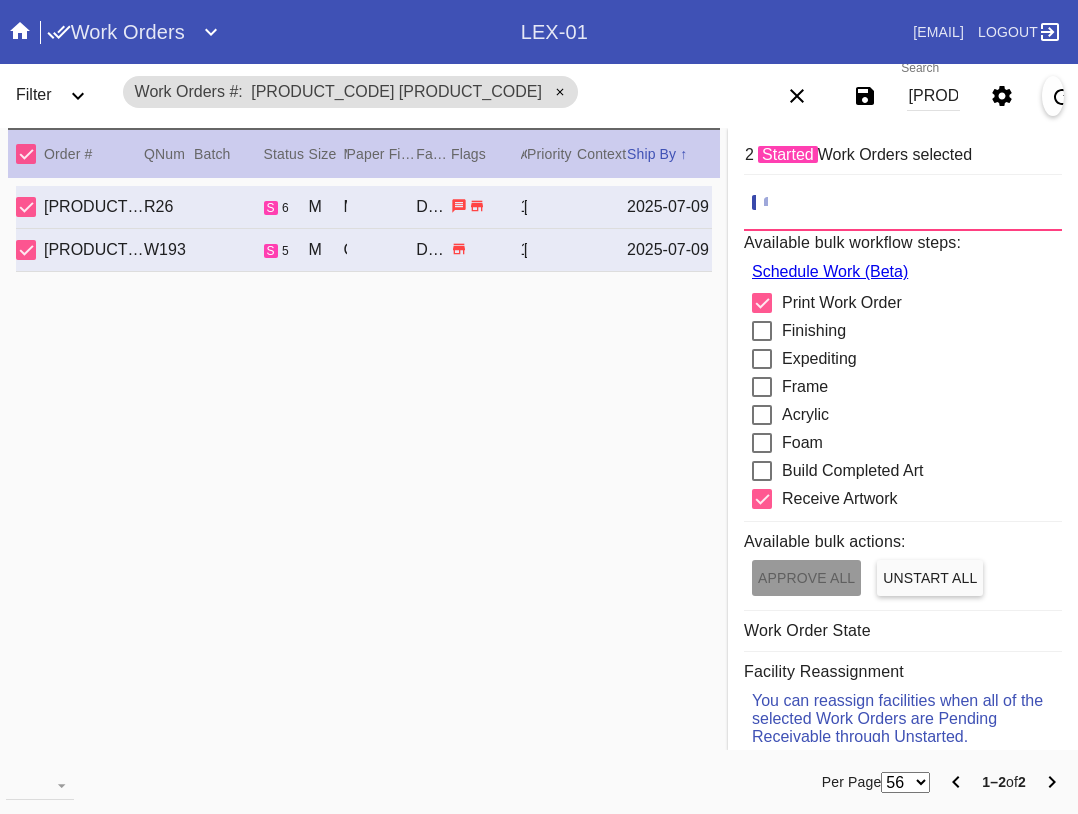 click on "[PRODUCT_CODE] [PRODUCT_CODE]" at bounding box center (933, 96) 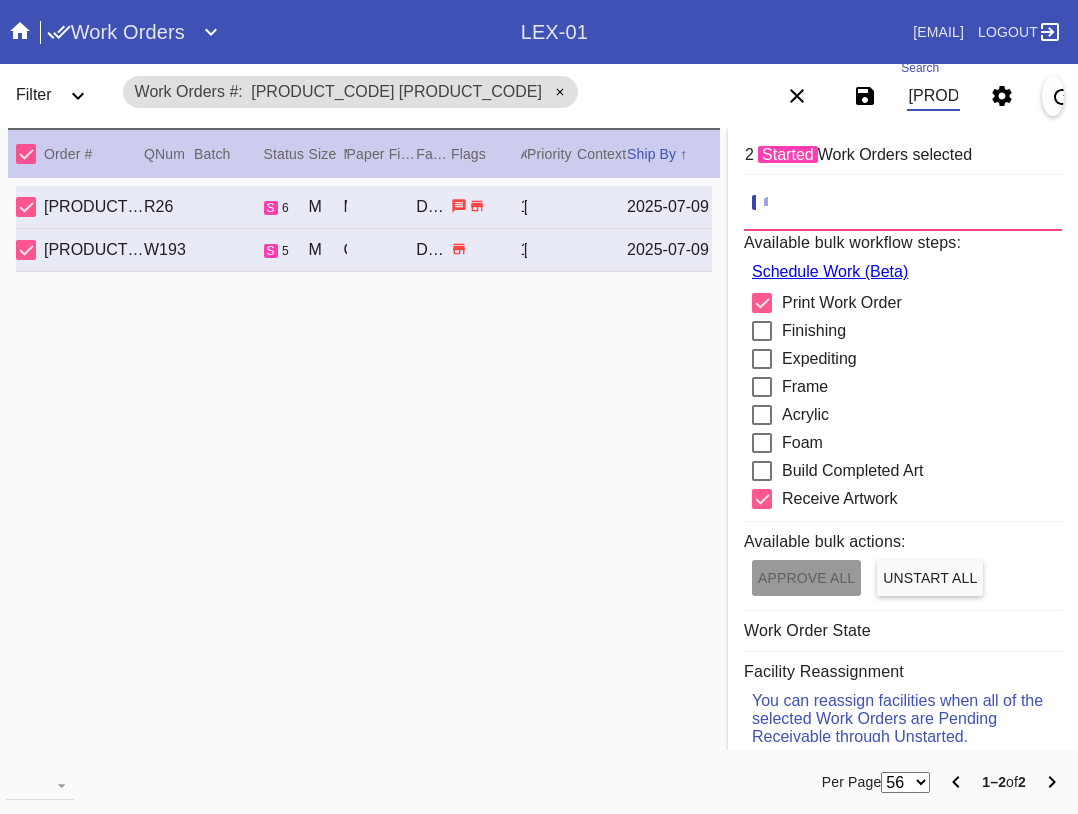 click on "[PRODUCT_CODE] [PRODUCT_CODE]" at bounding box center [933, 96] 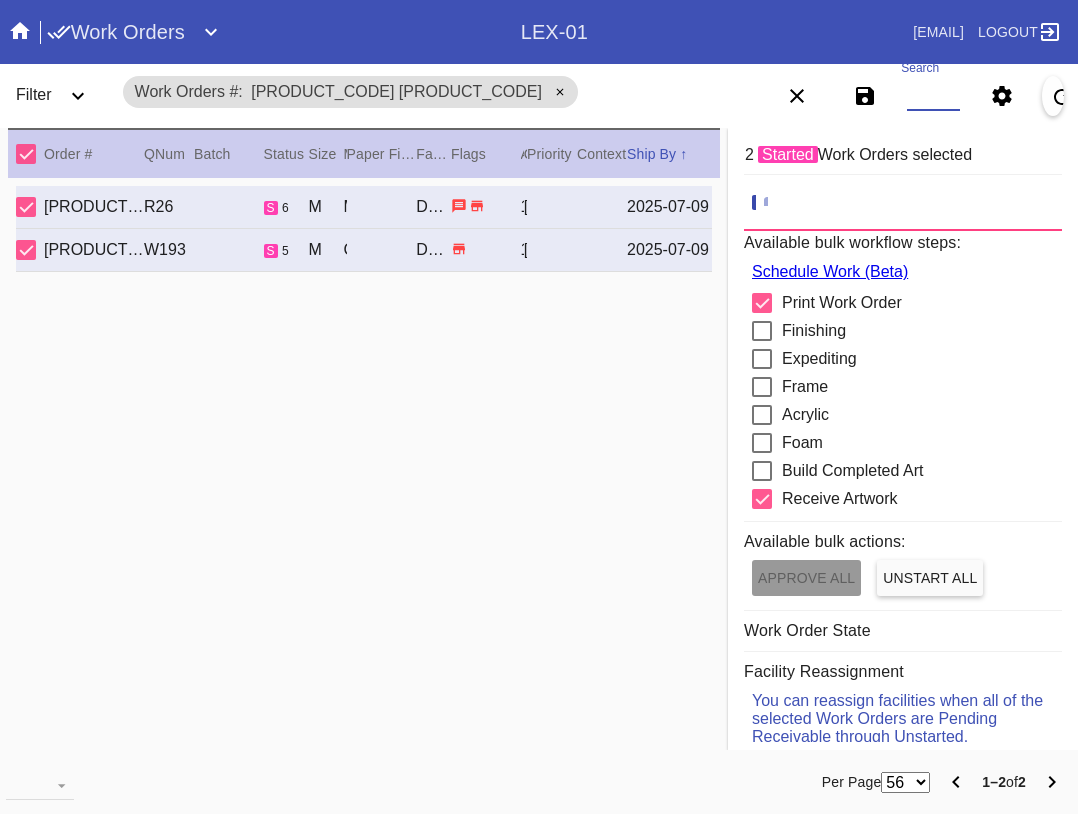 paste on "[PRODUCT_CODE]" 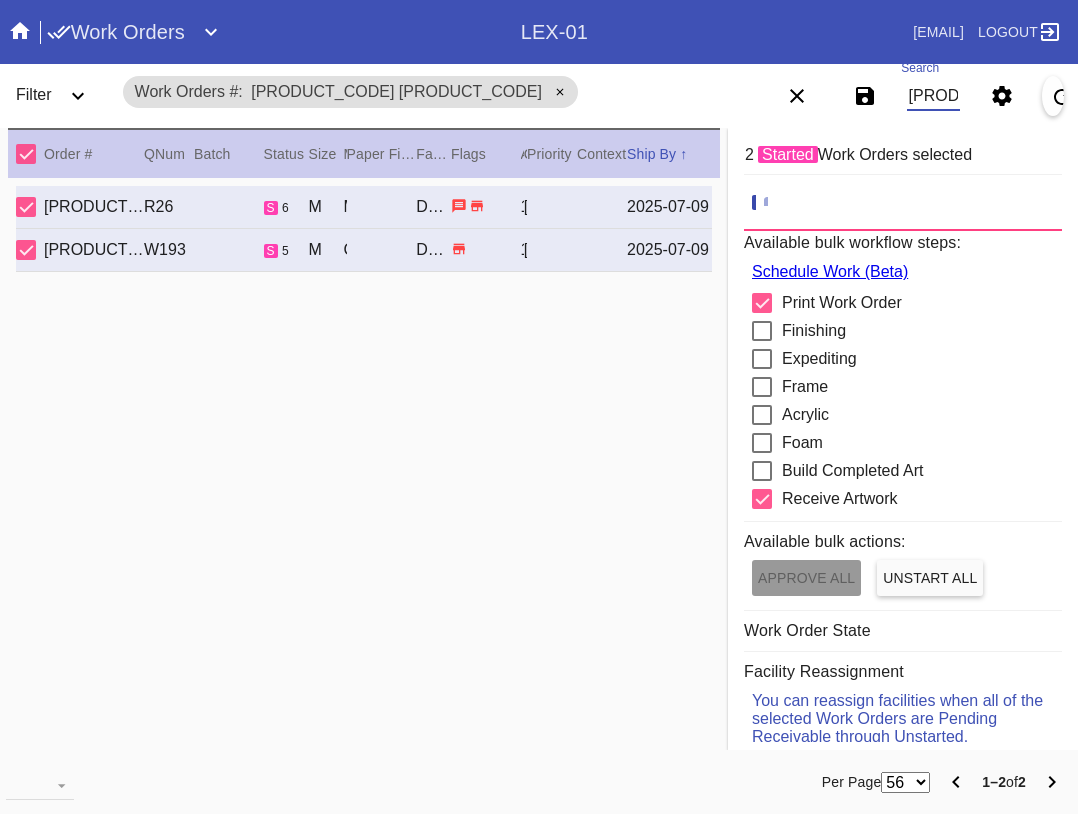 scroll, scrollTop: 0, scrollLeft: 99, axis: horizontal 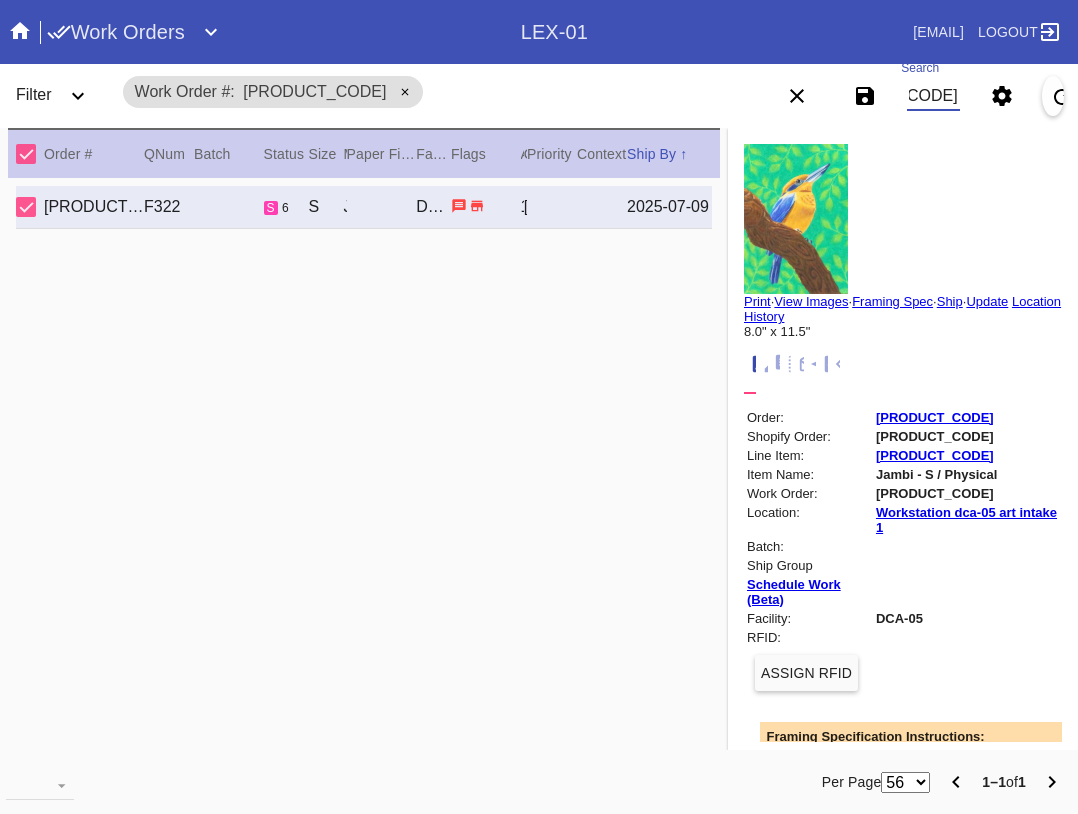 type on "[PRODUCT_CODE]" 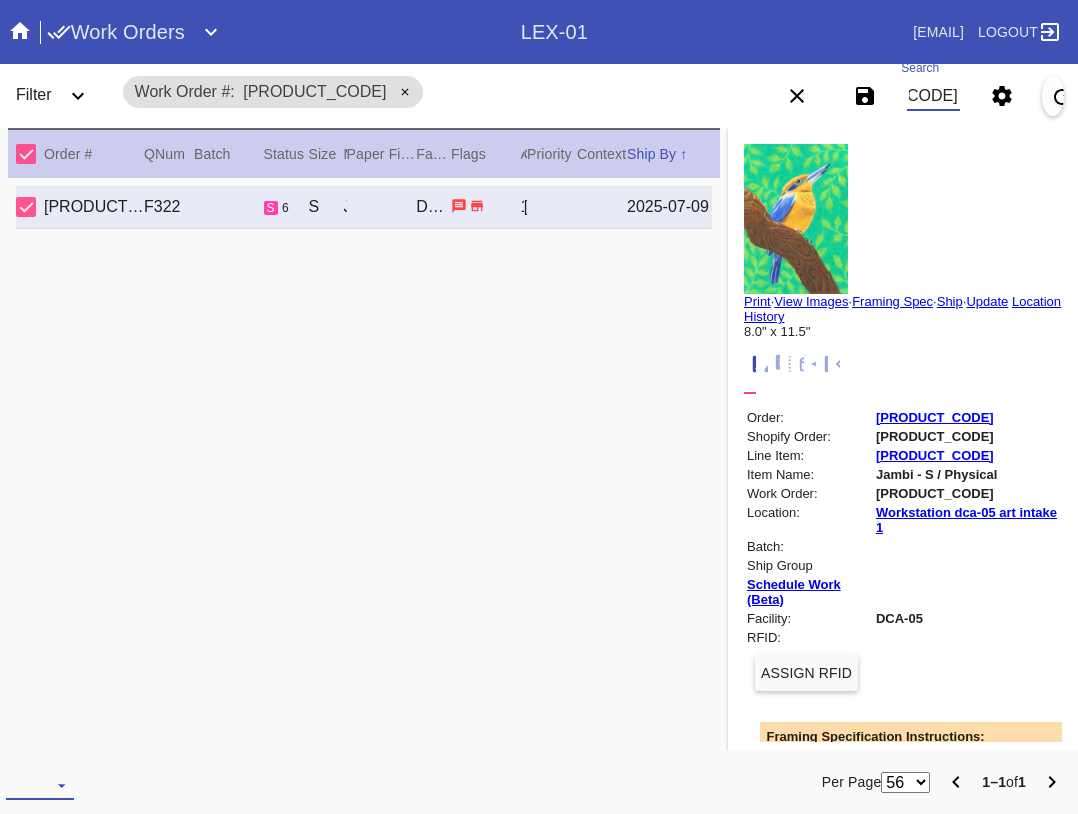 click at bounding box center (40, 785) 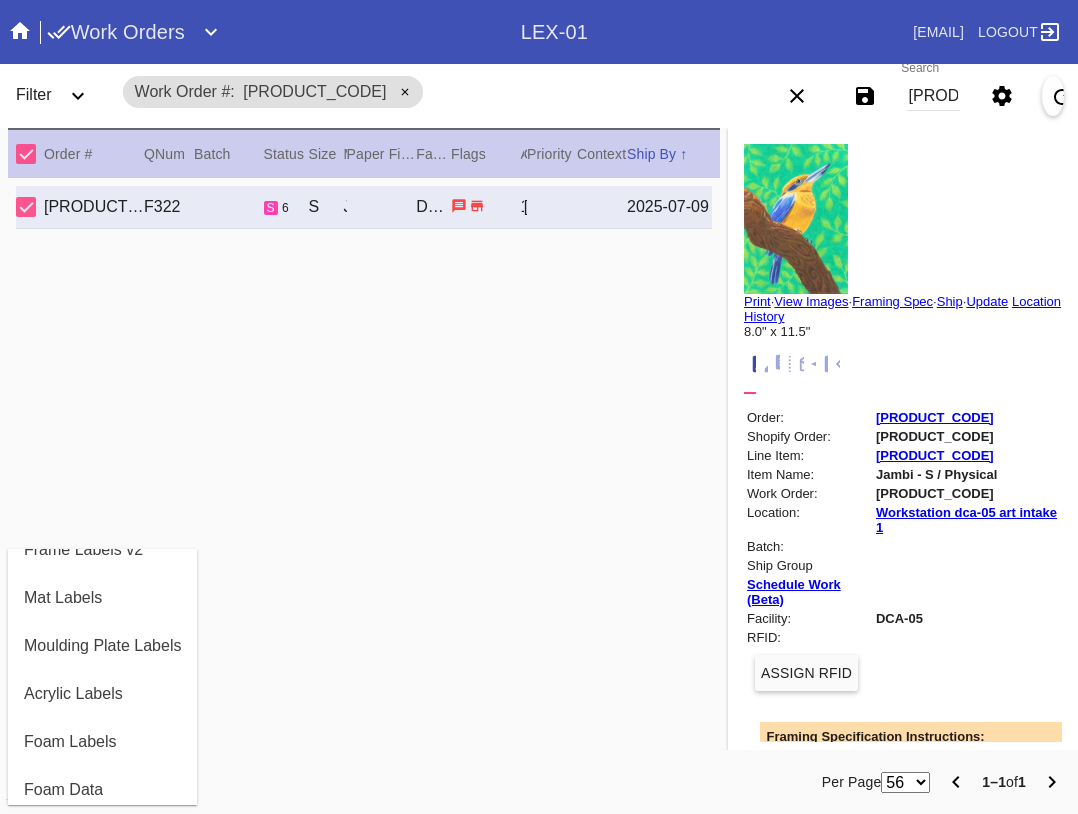 scroll, scrollTop: 400, scrollLeft: 0, axis: vertical 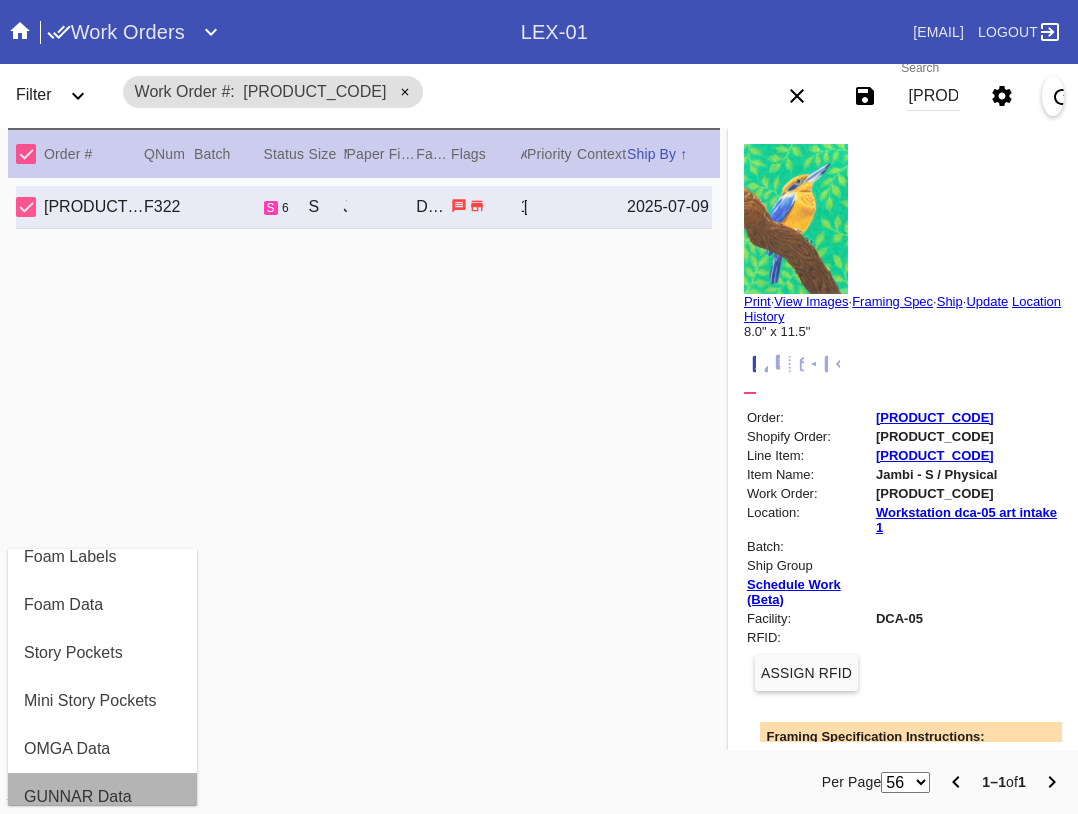 click on "GUNNAR Data" at bounding box center [78, 797] 